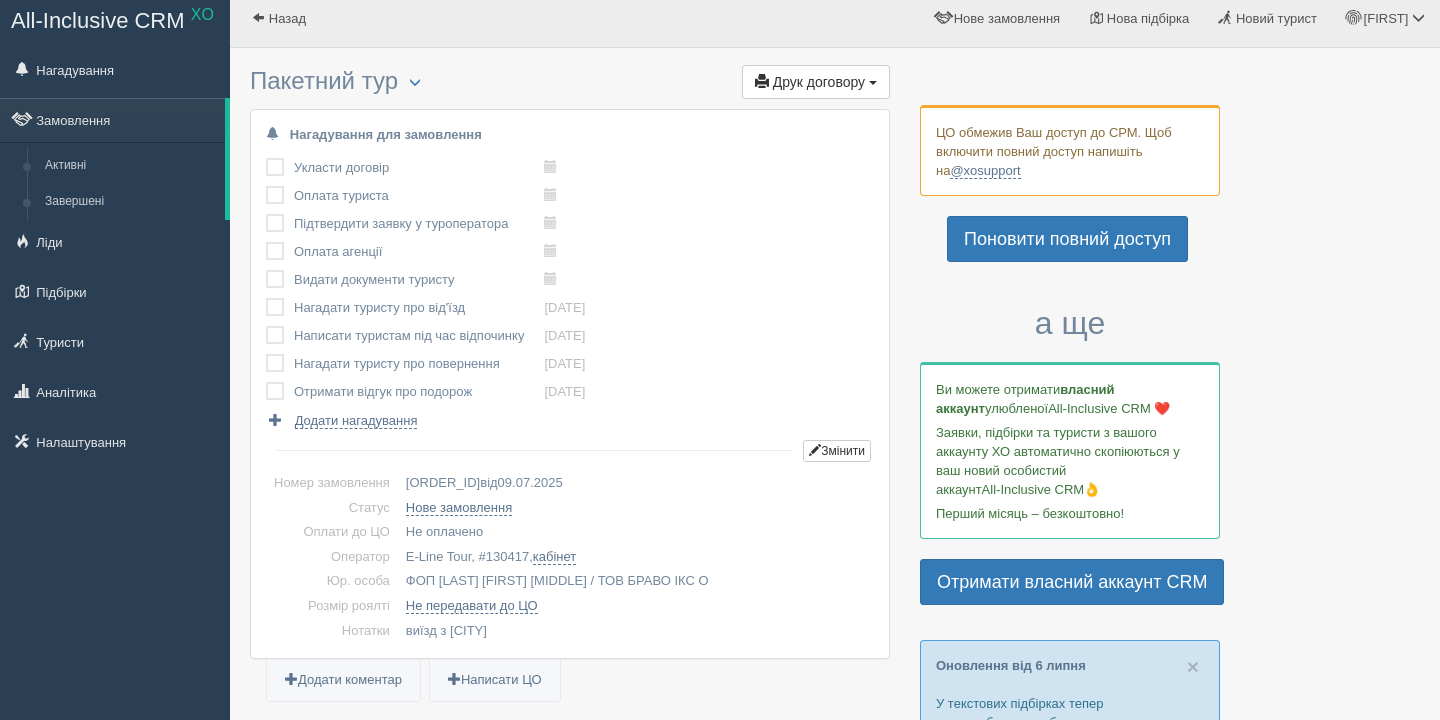 scroll, scrollTop: 12, scrollLeft: 0, axis: vertical 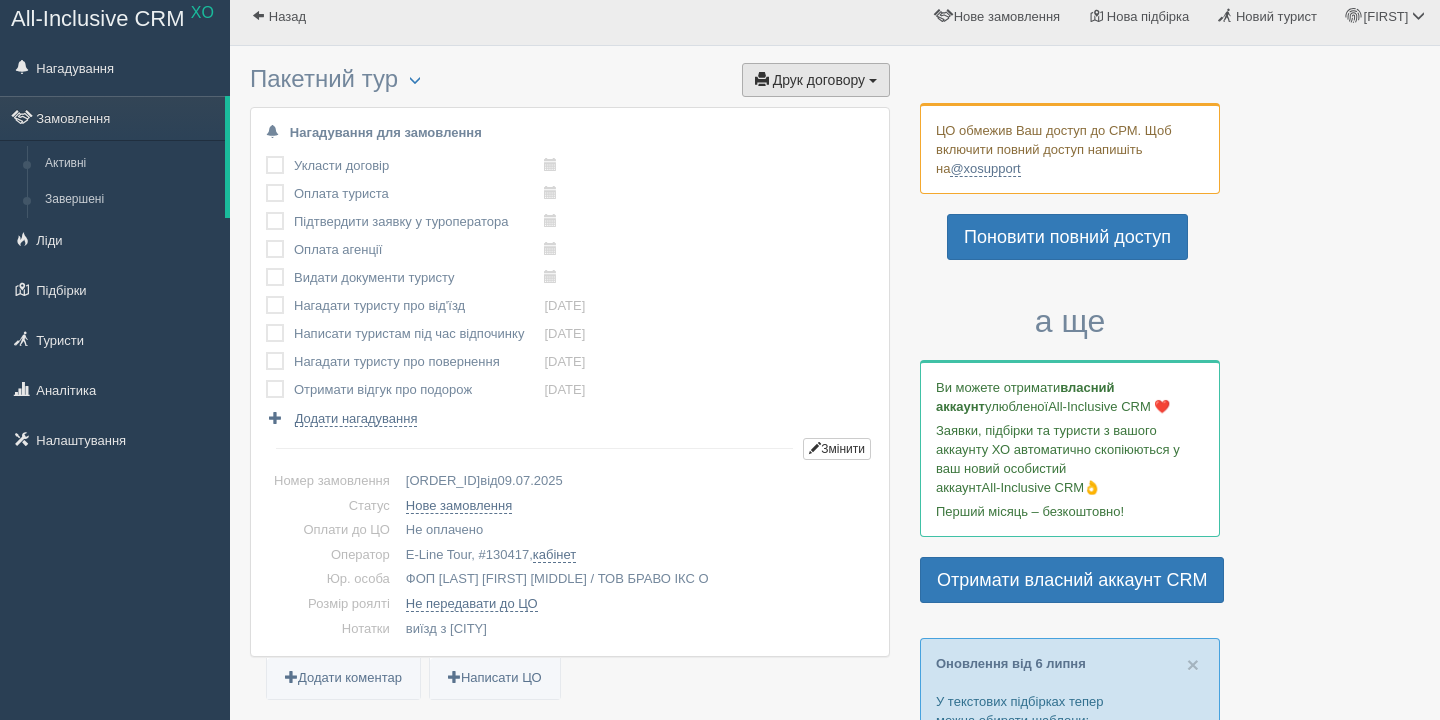 click on "Друк договору" at bounding box center (819, 80) 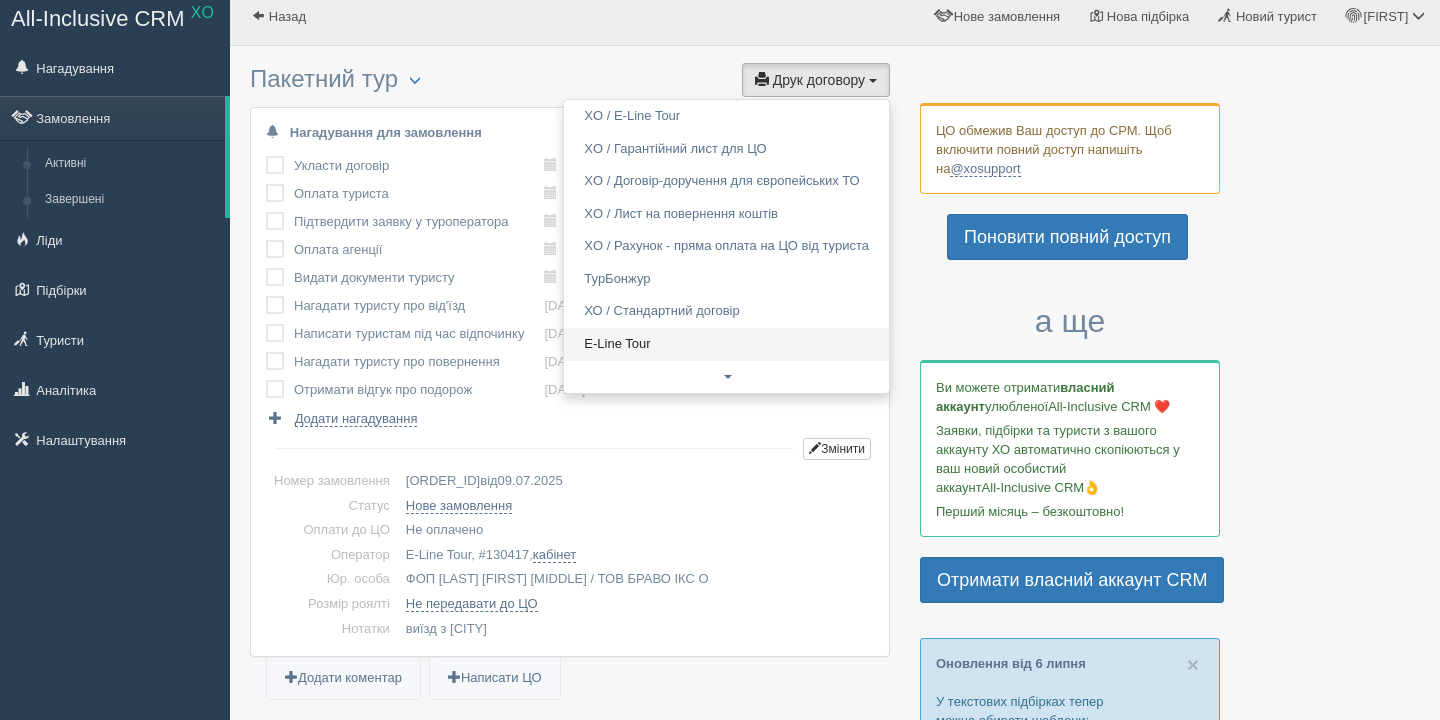 click on "E-Line Tour" at bounding box center [726, 344] 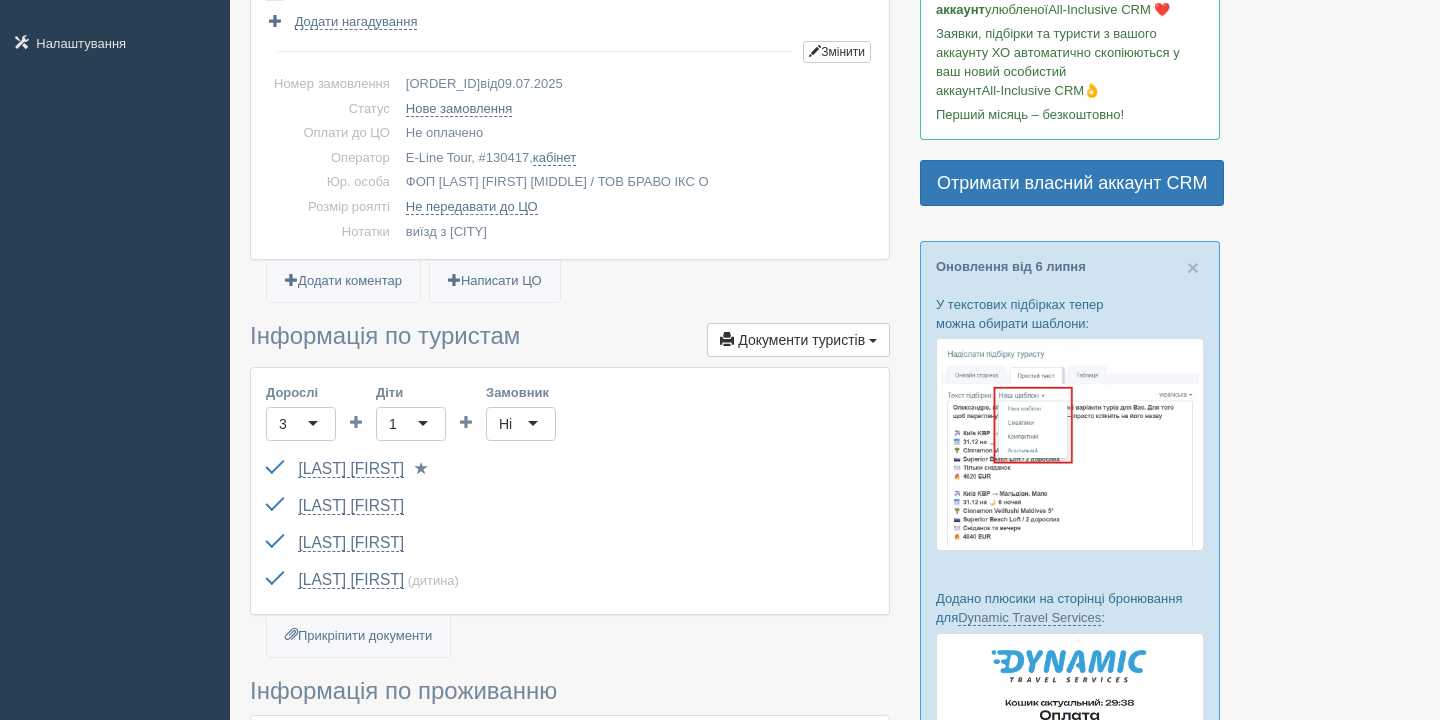 scroll, scrollTop: 406, scrollLeft: 0, axis: vertical 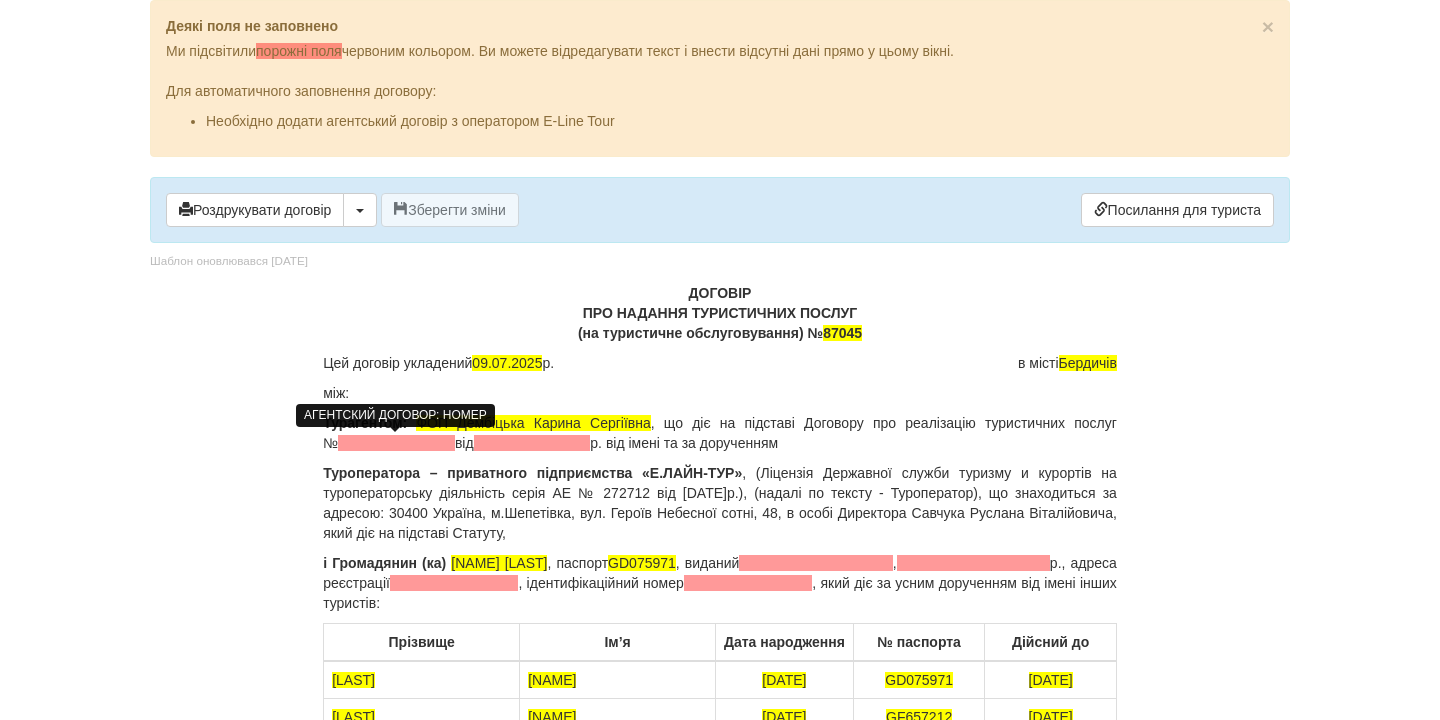 click at bounding box center [396, 443] 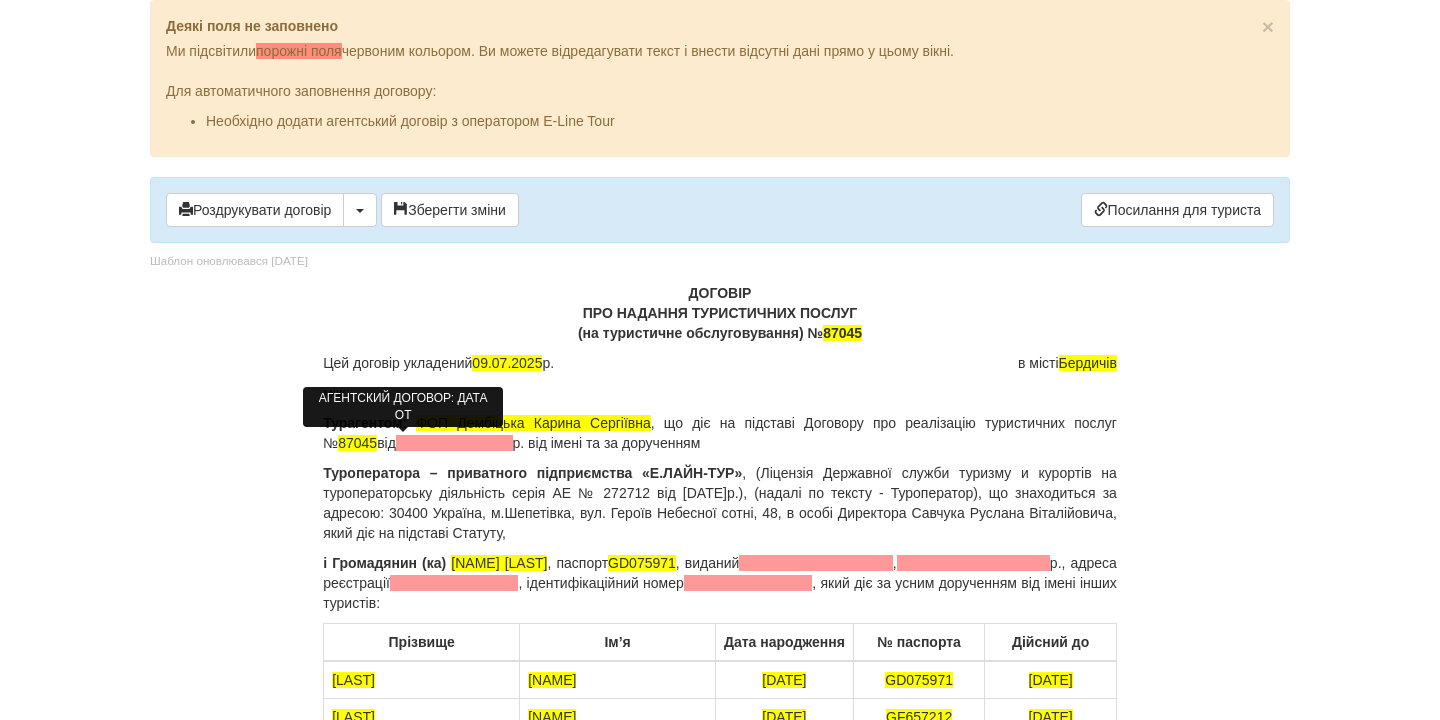 click at bounding box center (454, 443) 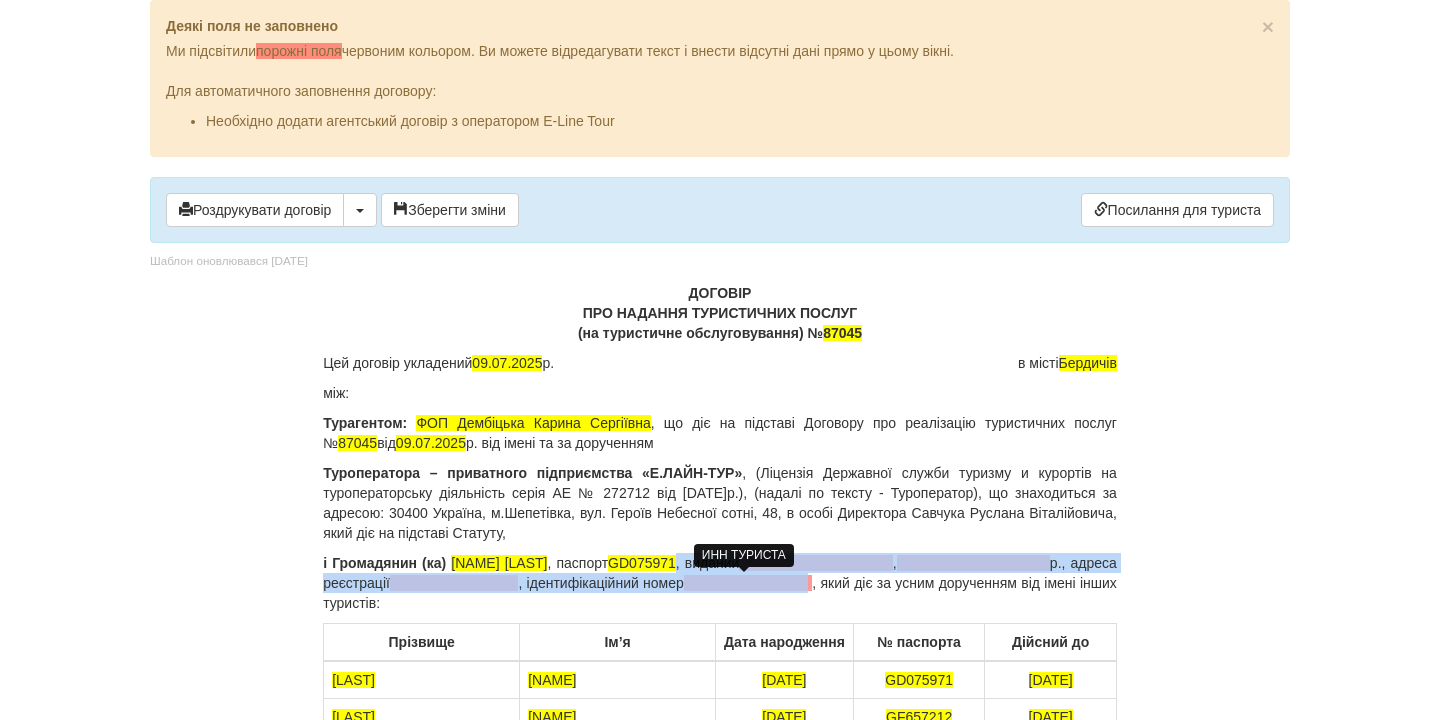 drag, startPoint x: 729, startPoint y: 565, endPoint x: 793, endPoint y: 575, distance: 64.77654 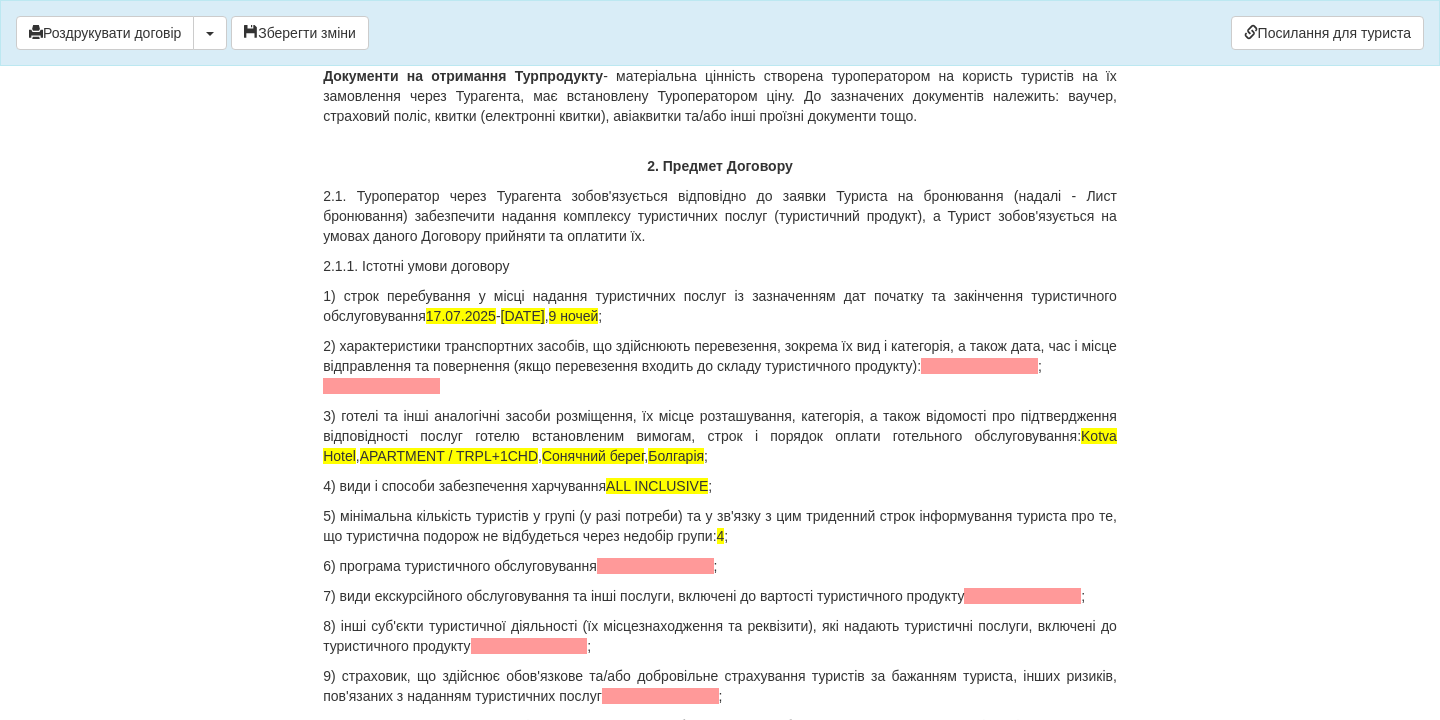 scroll, scrollTop: 2046, scrollLeft: 0, axis: vertical 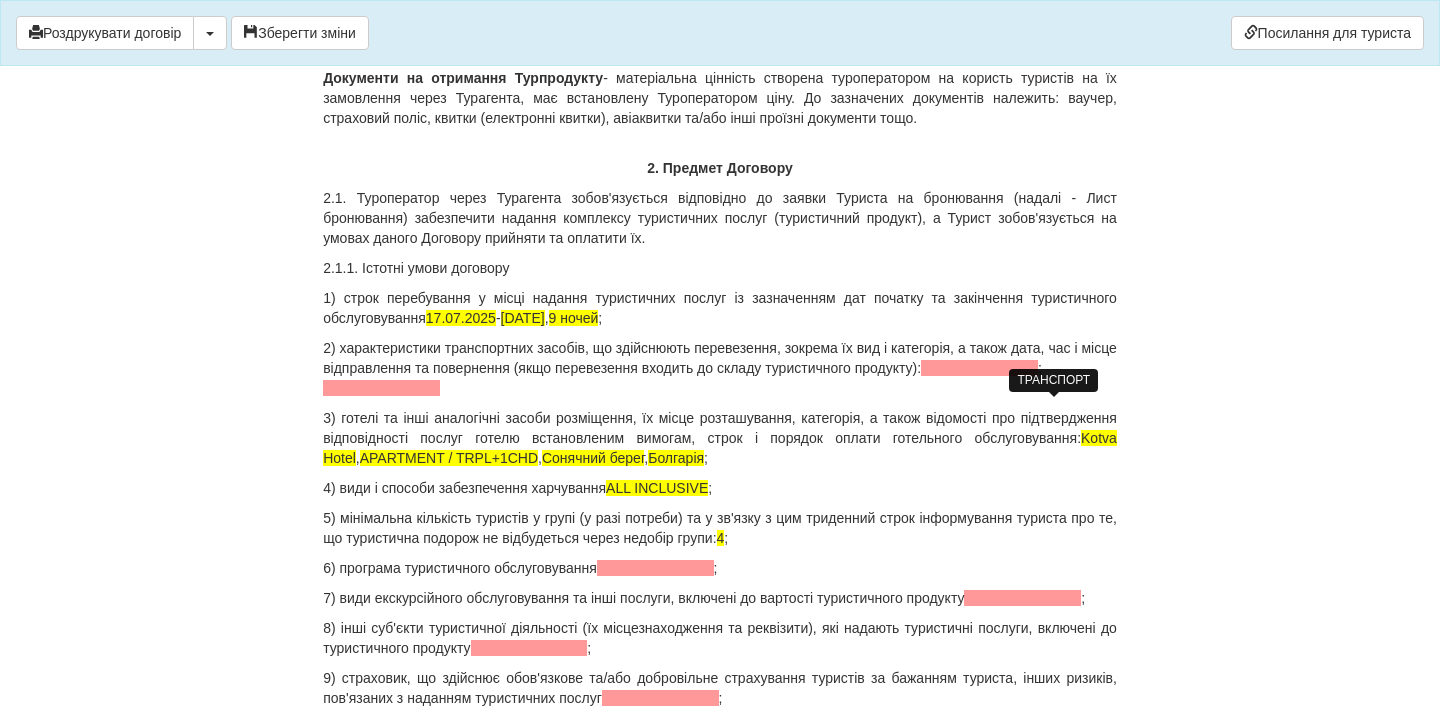 click at bounding box center (979, 368) 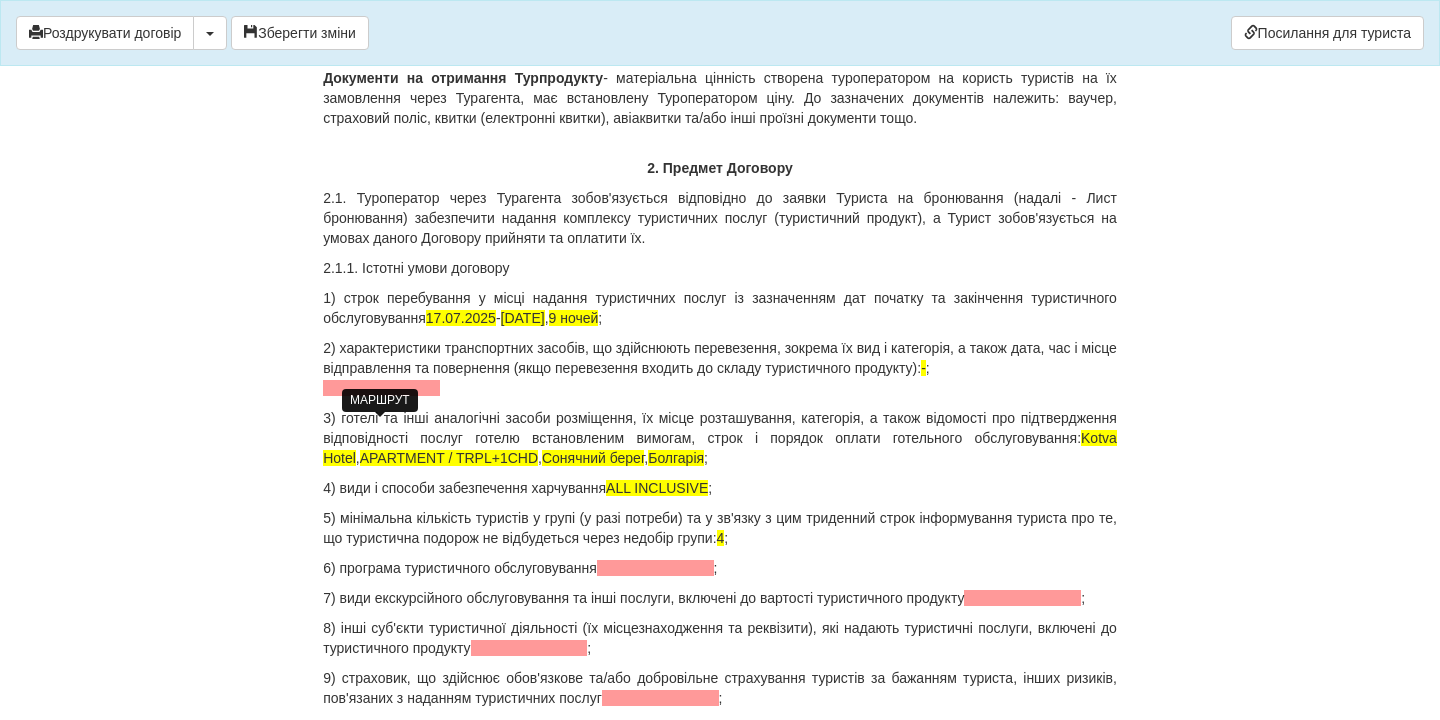 click at bounding box center (381, 388) 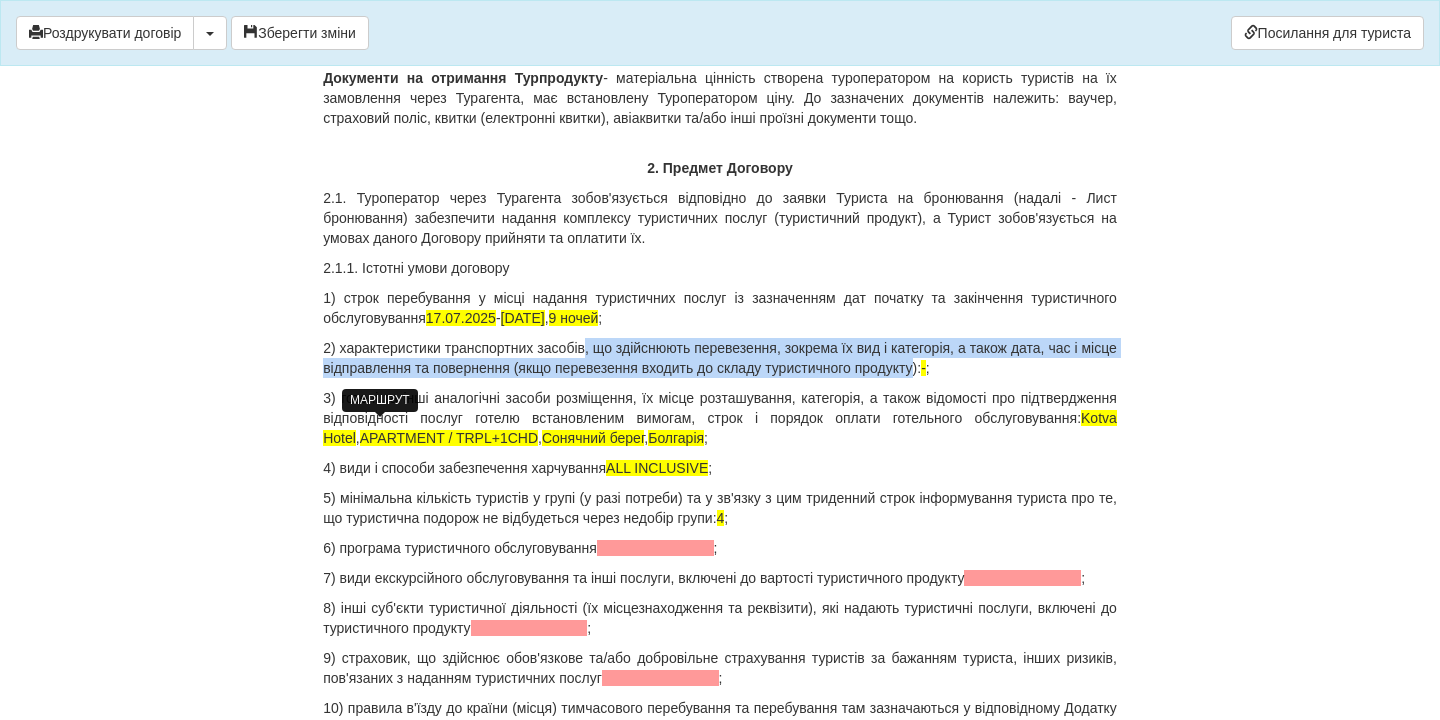 drag, startPoint x: 601, startPoint y: 393, endPoint x: 977, endPoint y: 414, distance: 376.58597 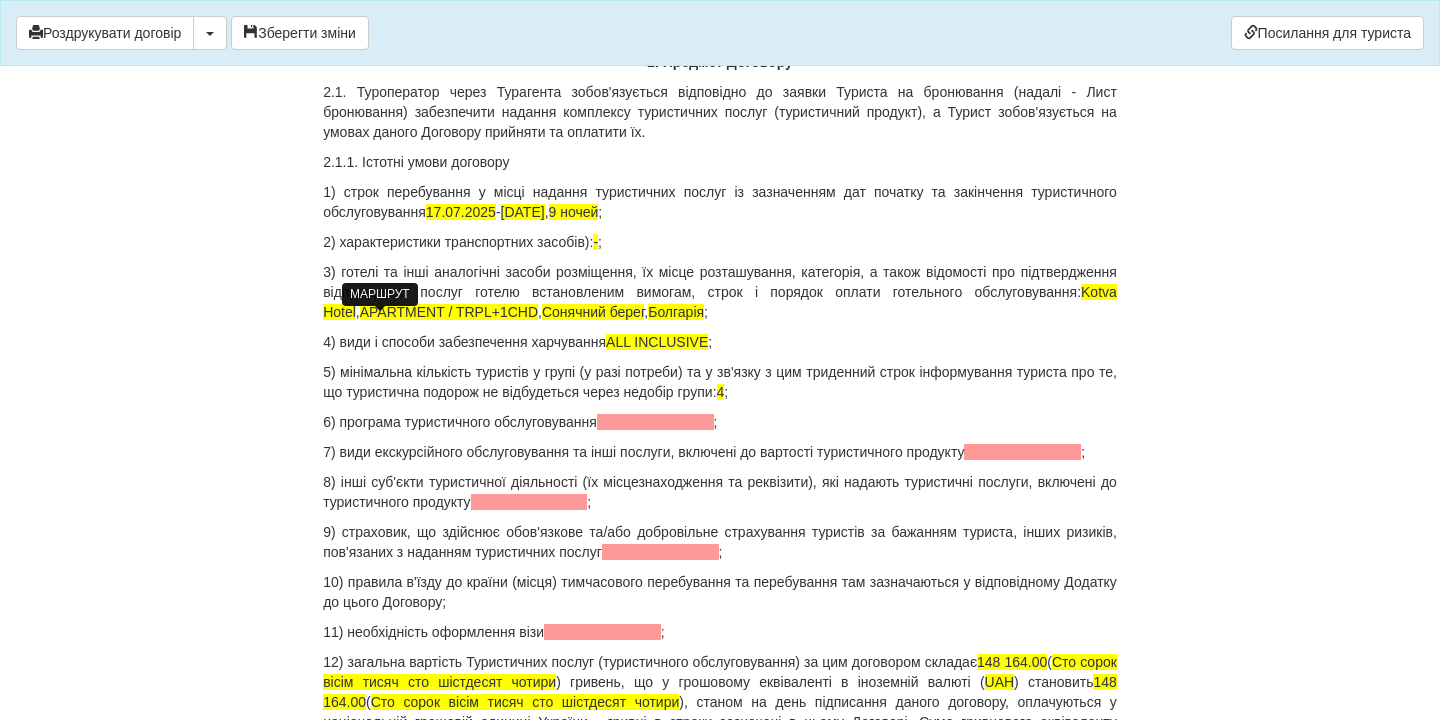scroll, scrollTop: 2151, scrollLeft: 0, axis: vertical 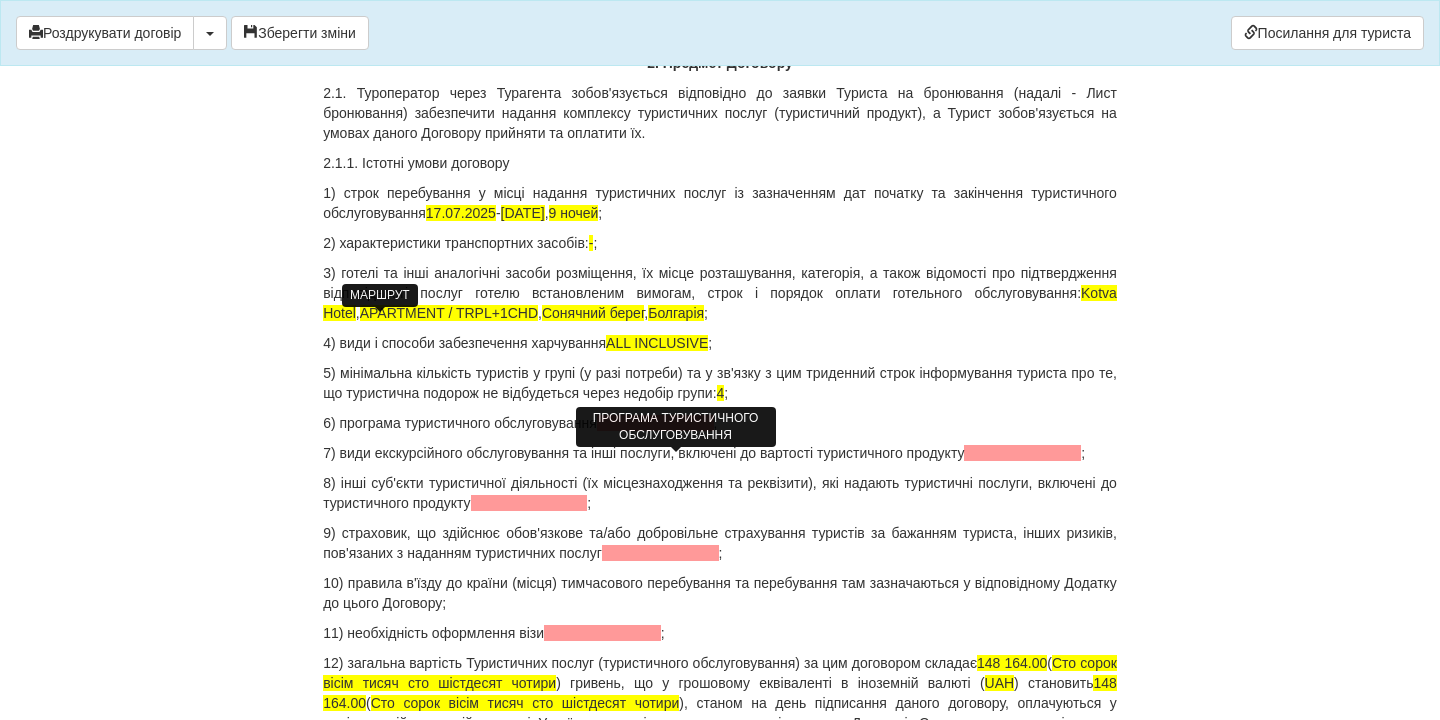 click at bounding box center [655, 423] 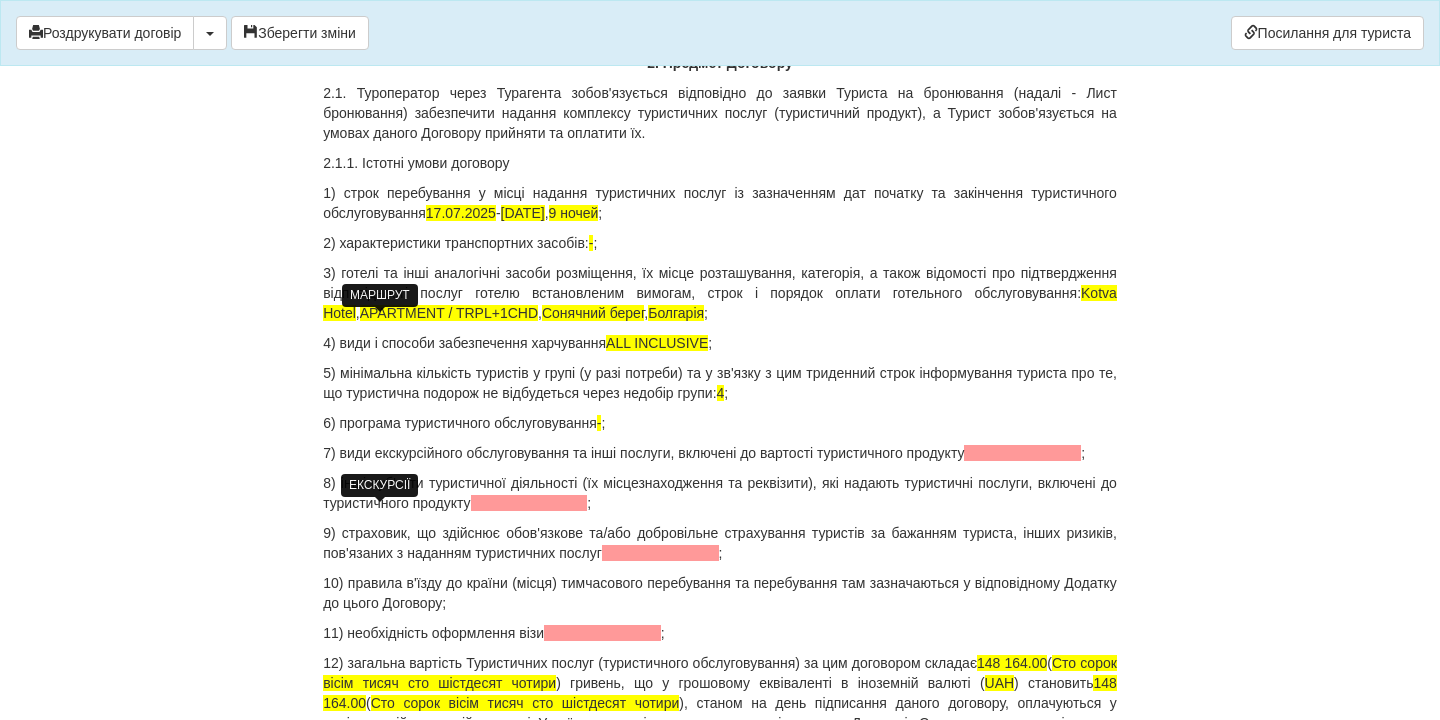 click at bounding box center (1022, 453) 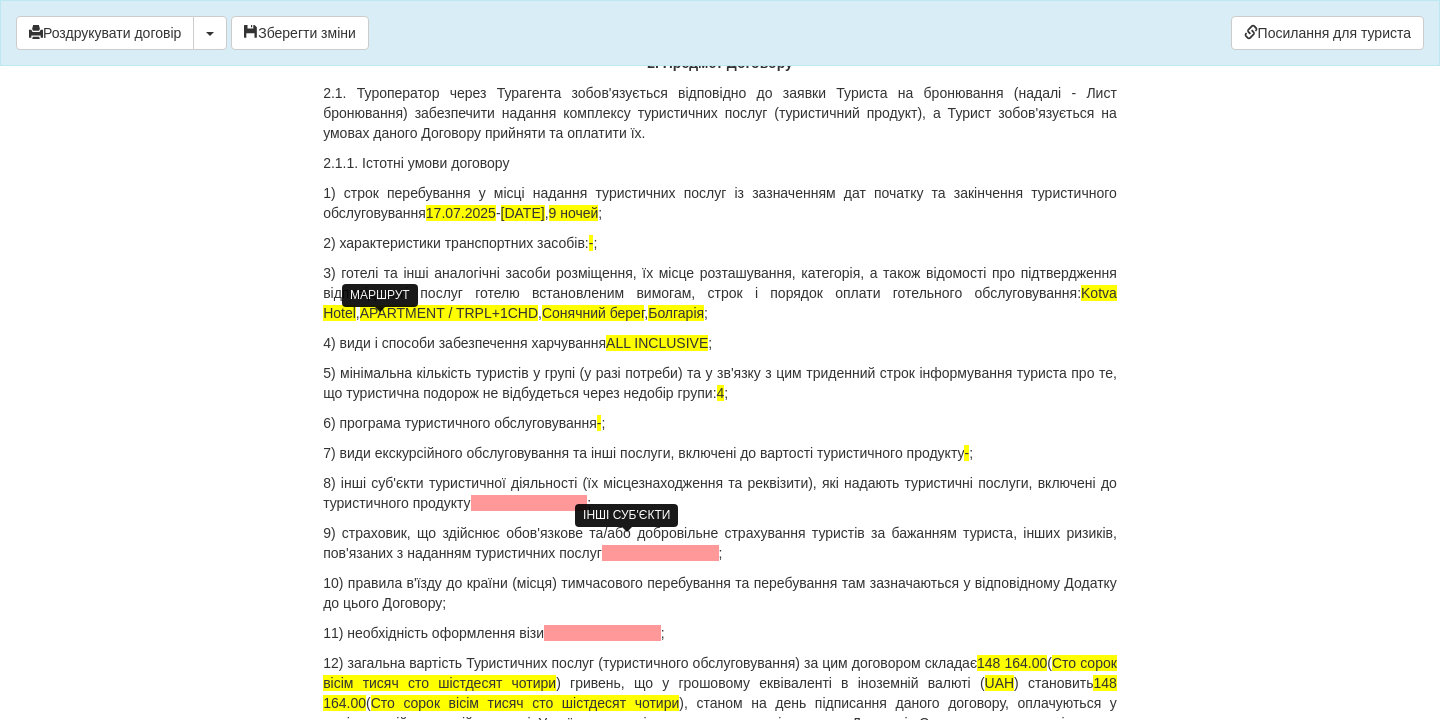 click at bounding box center [529, 503] 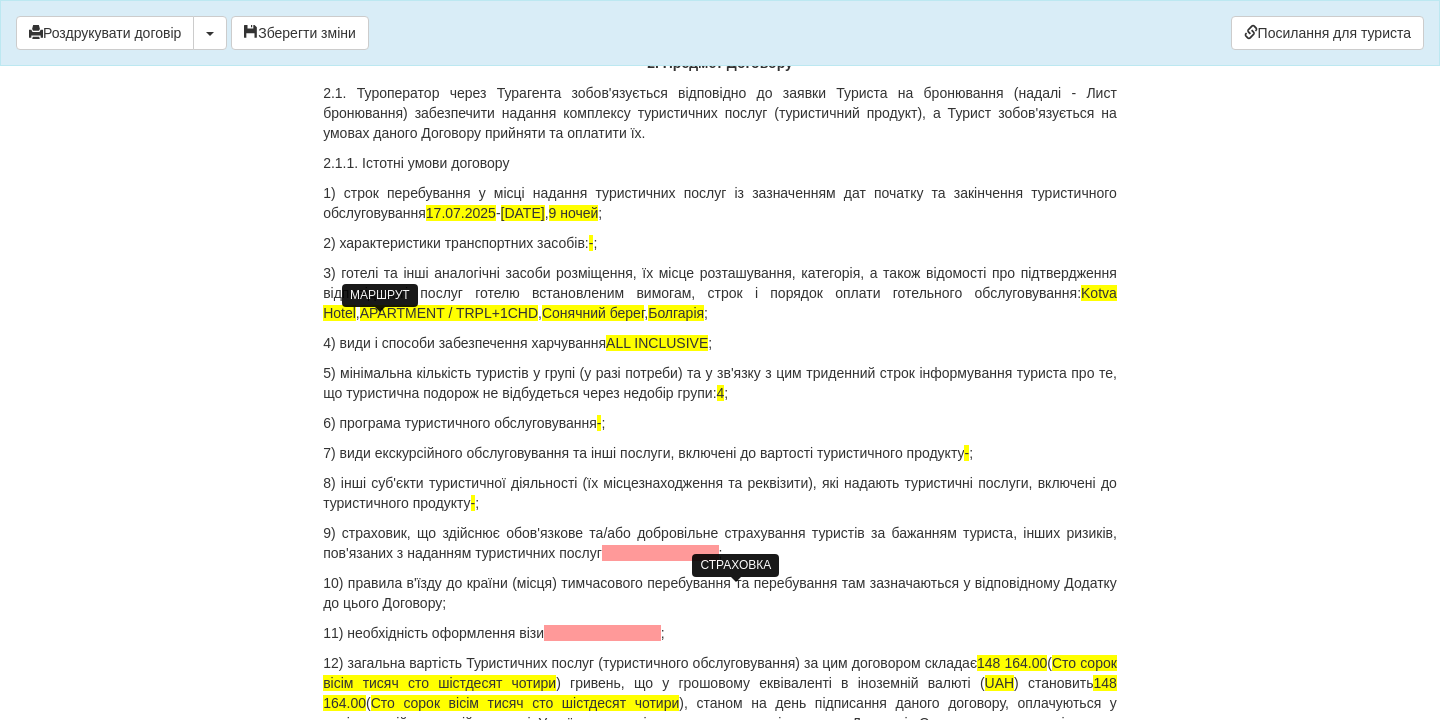 click at bounding box center (660, 553) 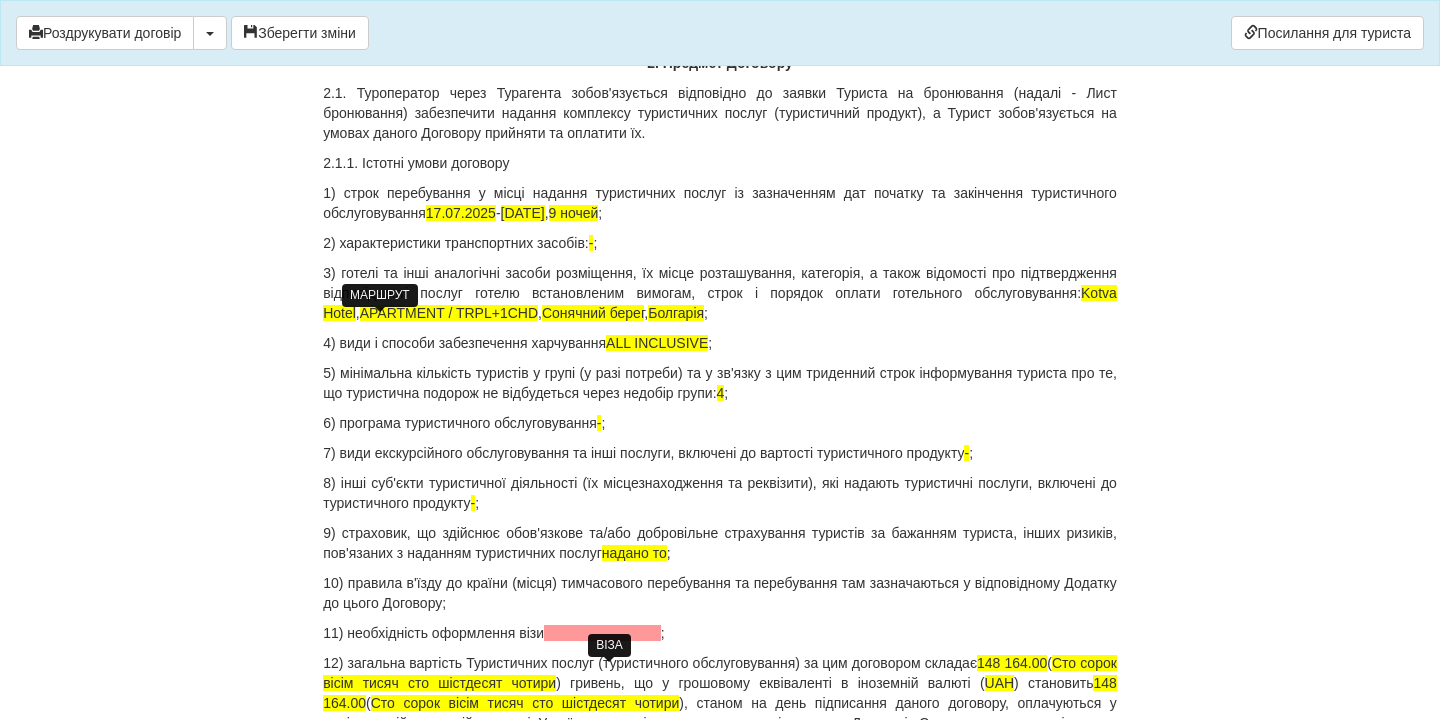 click at bounding box center (602, 633) 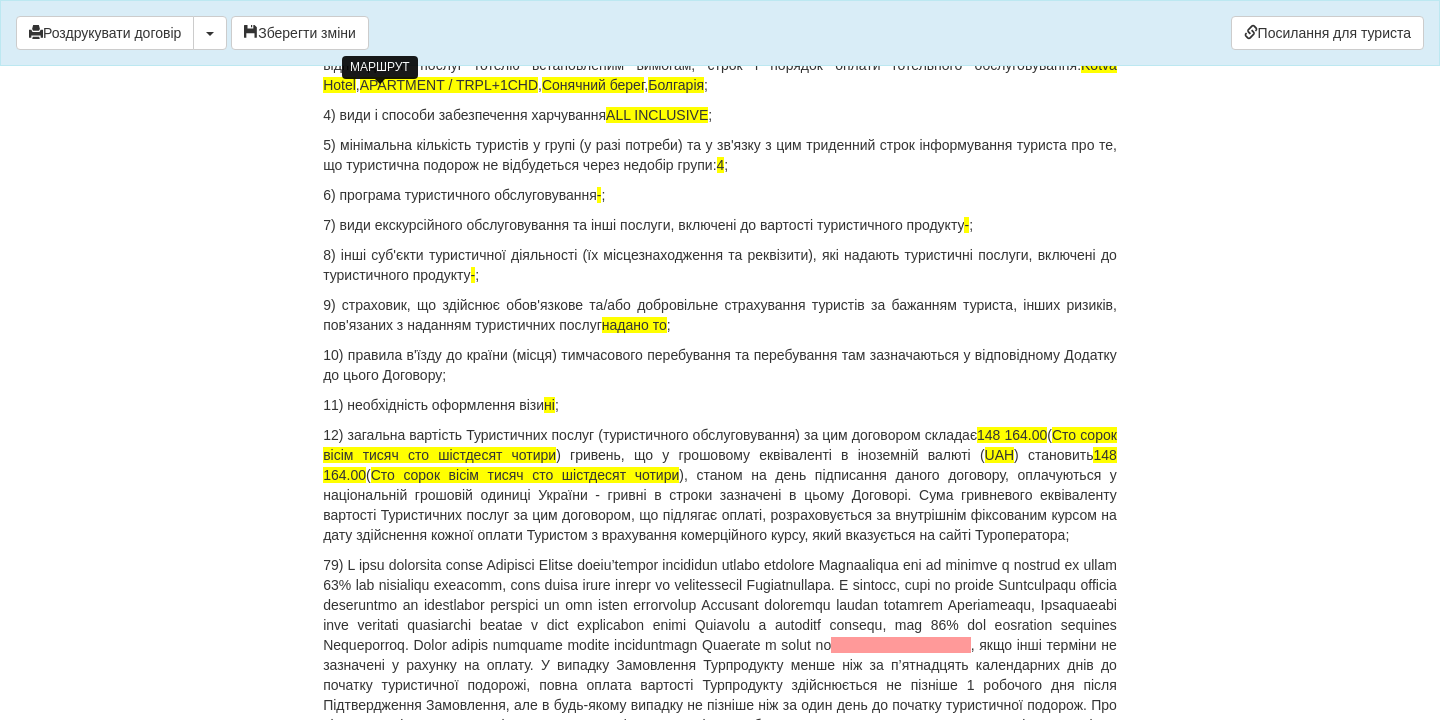 scroll, scrollTop: 2383, scrollLeft: 0, axis: vertical 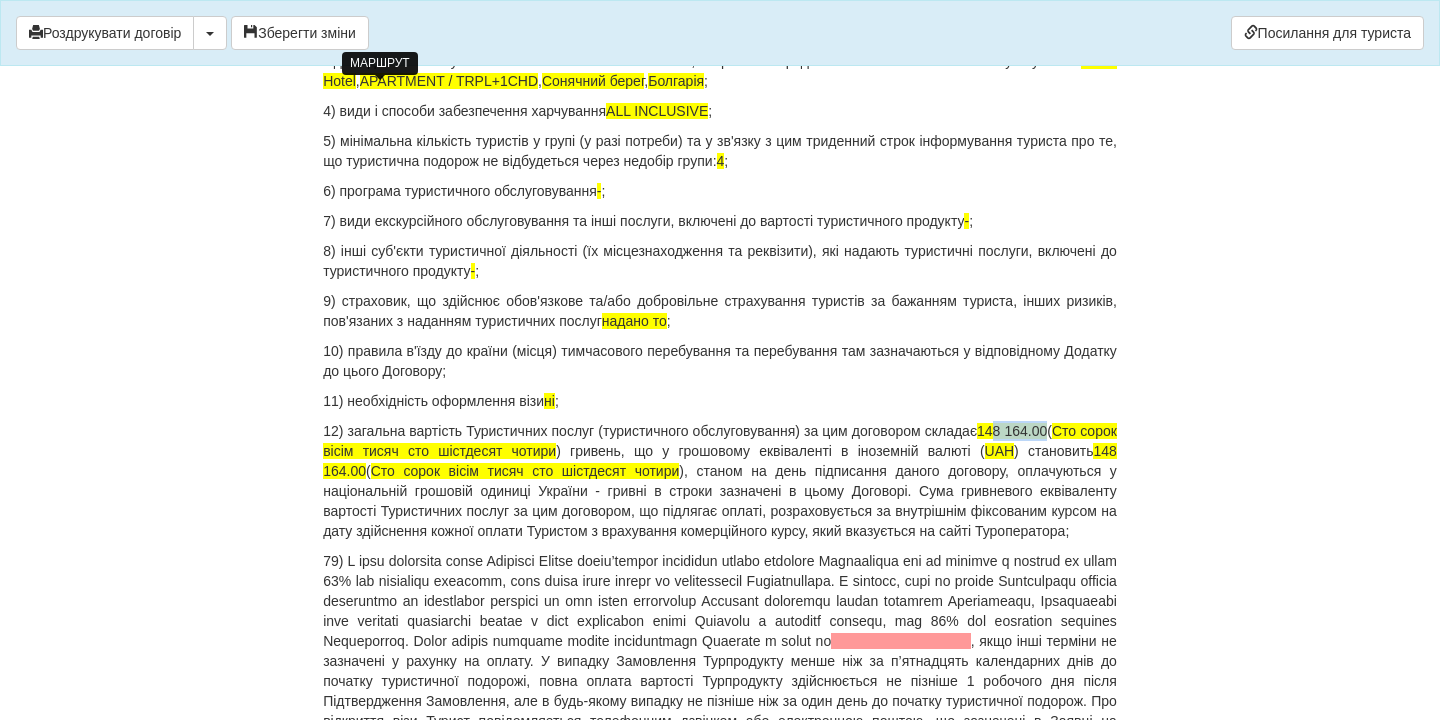 drag, startPoint x: 1056, startPoint y: 469, endPoint x: 1115, endPoint y: 470, distance: 59.008472 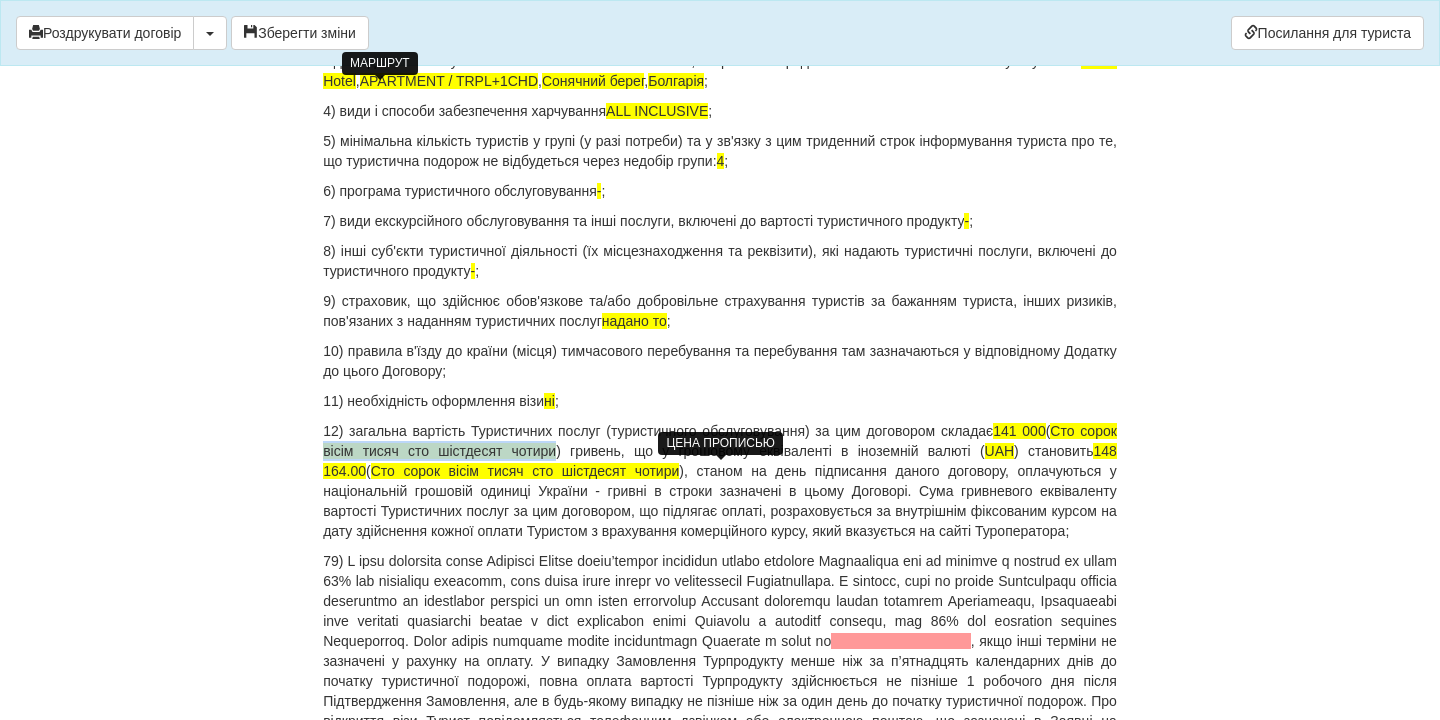 drag, startPoint x: 367, startPoint y: 490, endPoint x: 582, endPoint y: 486, distance: 215.0372 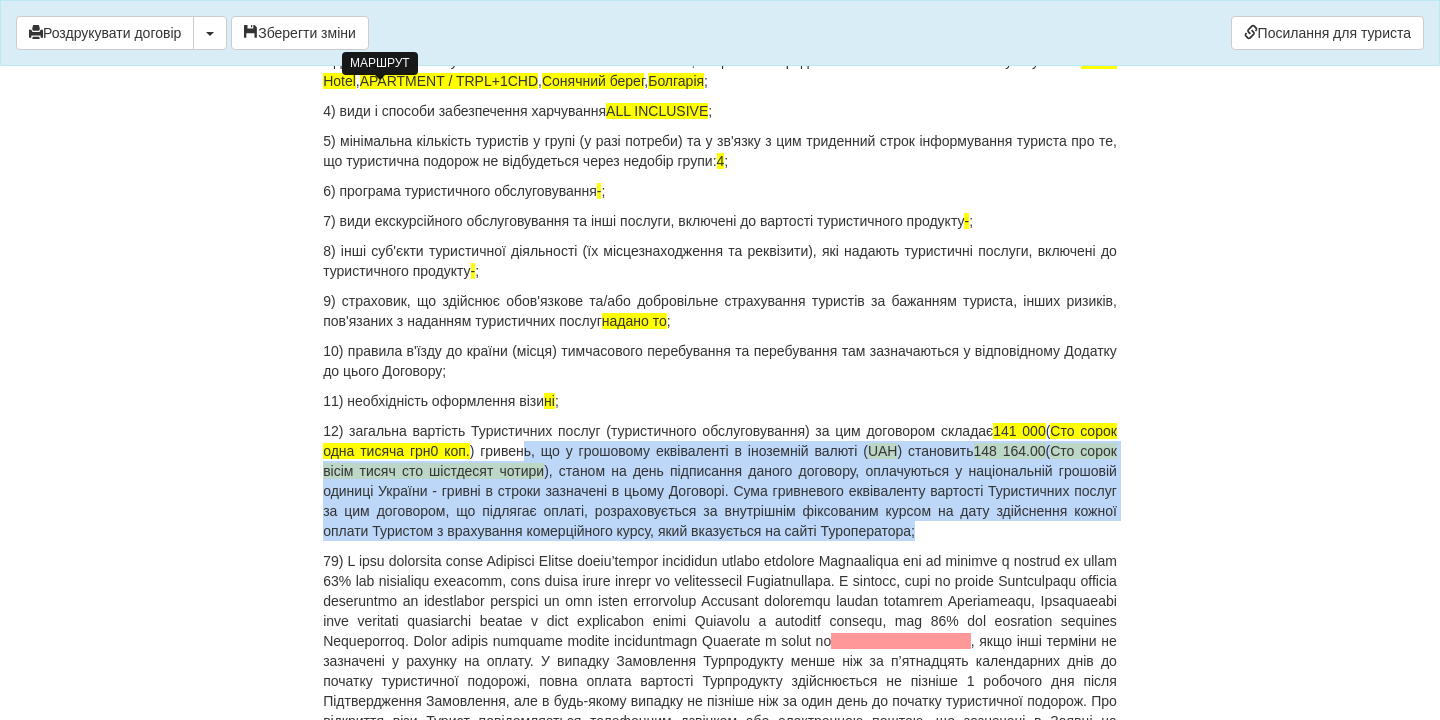 drag, startPoint x: 580, startPoint y: 493, endPoint x: 673, endPoint y: 582, distance: 128.72452 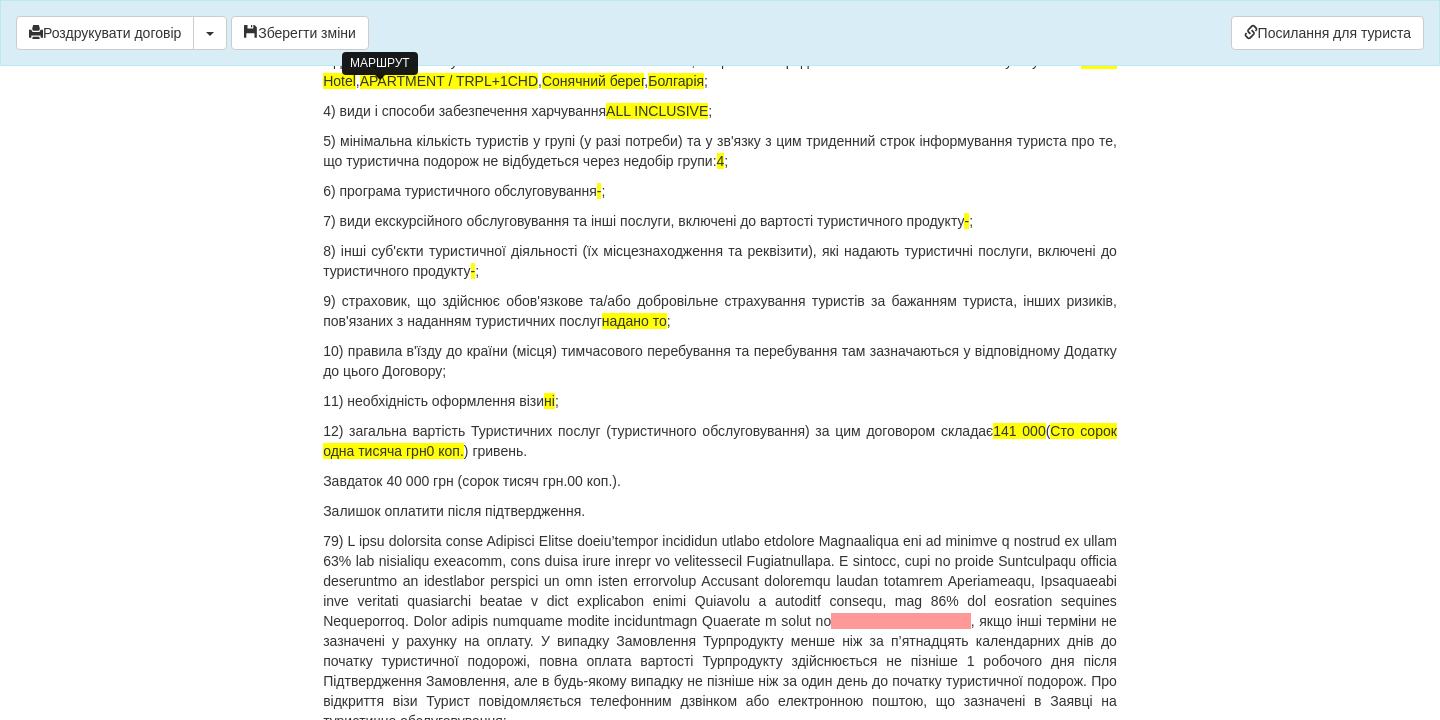 scroll, scrollTop: 2493, scrollLeft: 0, axis: vertical 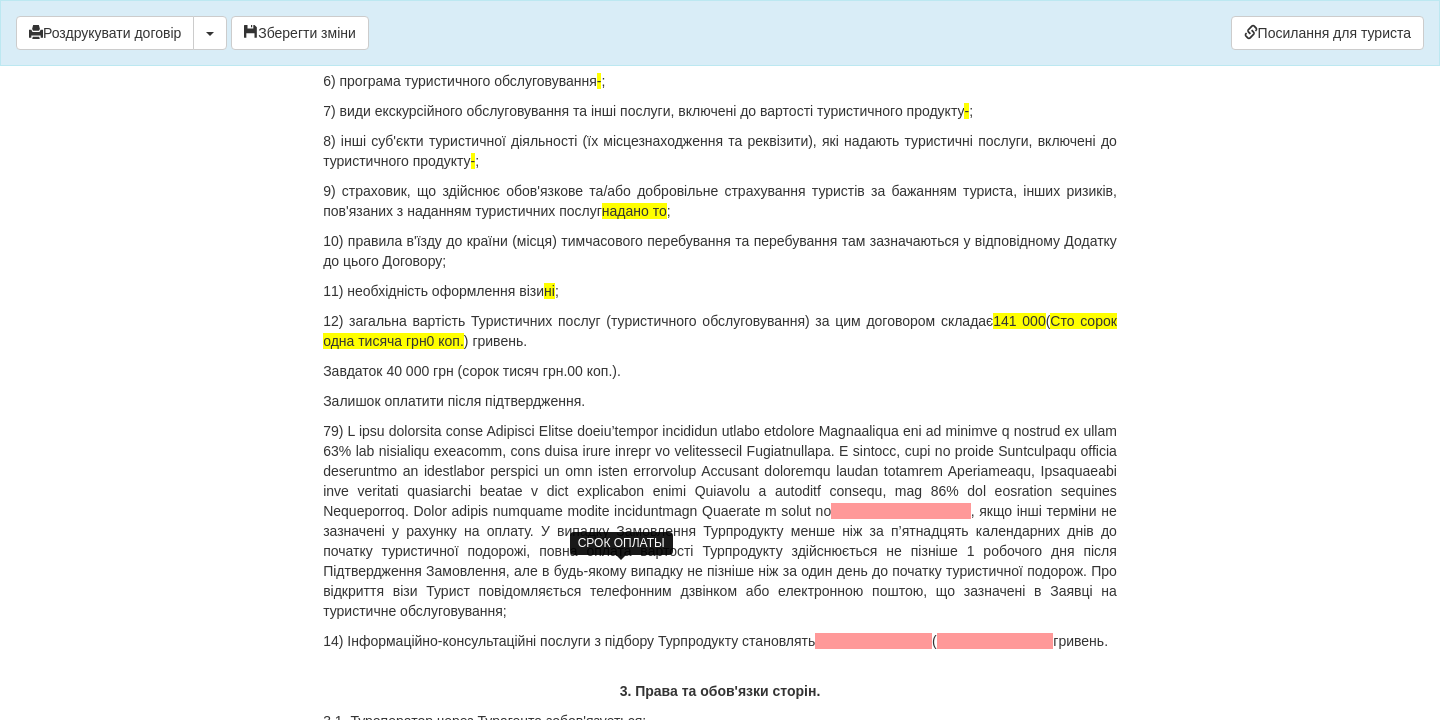 click at bounding box center (901, 511) 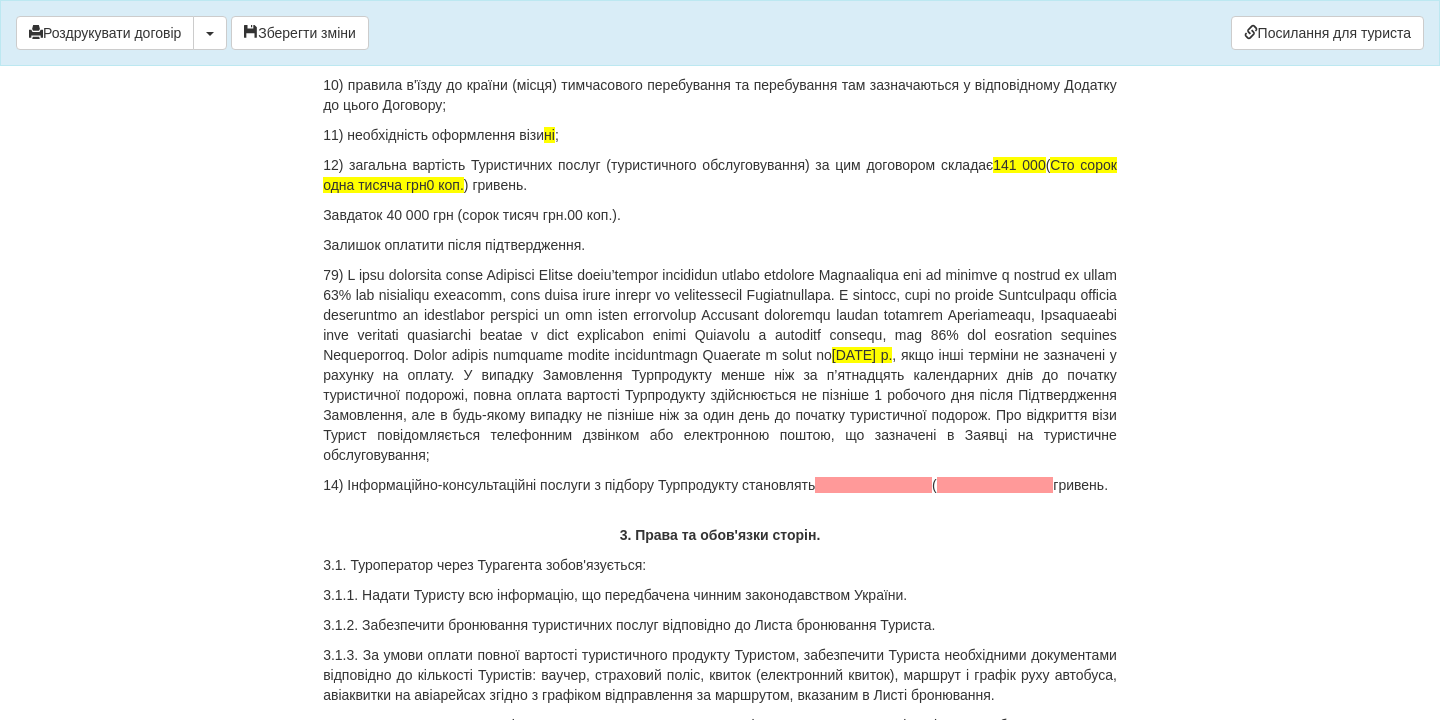 scroll, scrollTop: 2669, scrollLeft: 0, axis: vertical 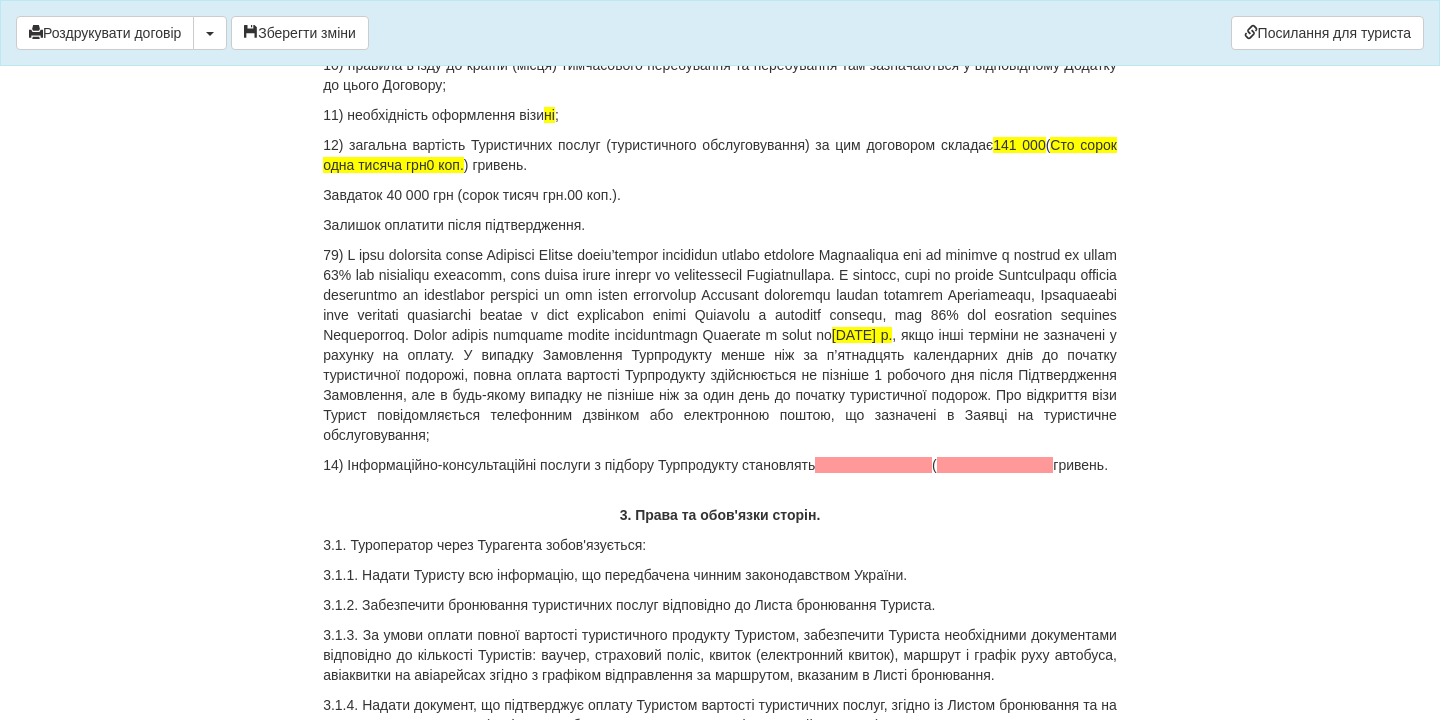 drag, startPoint x: 397, startPoint y: 551, endPoint x: 311, endPoint y: 516, distance: 92.84934 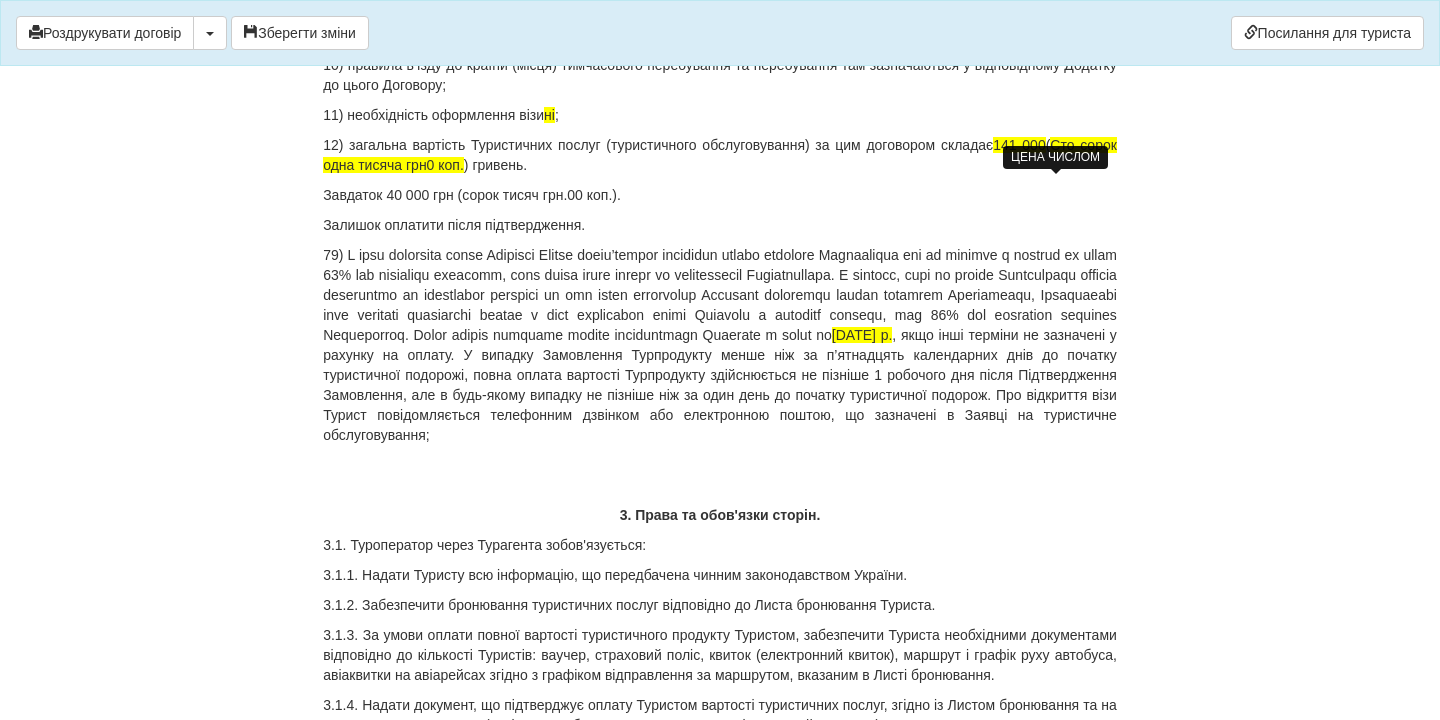 click on "141 000" at bounding box center [1019, 145] 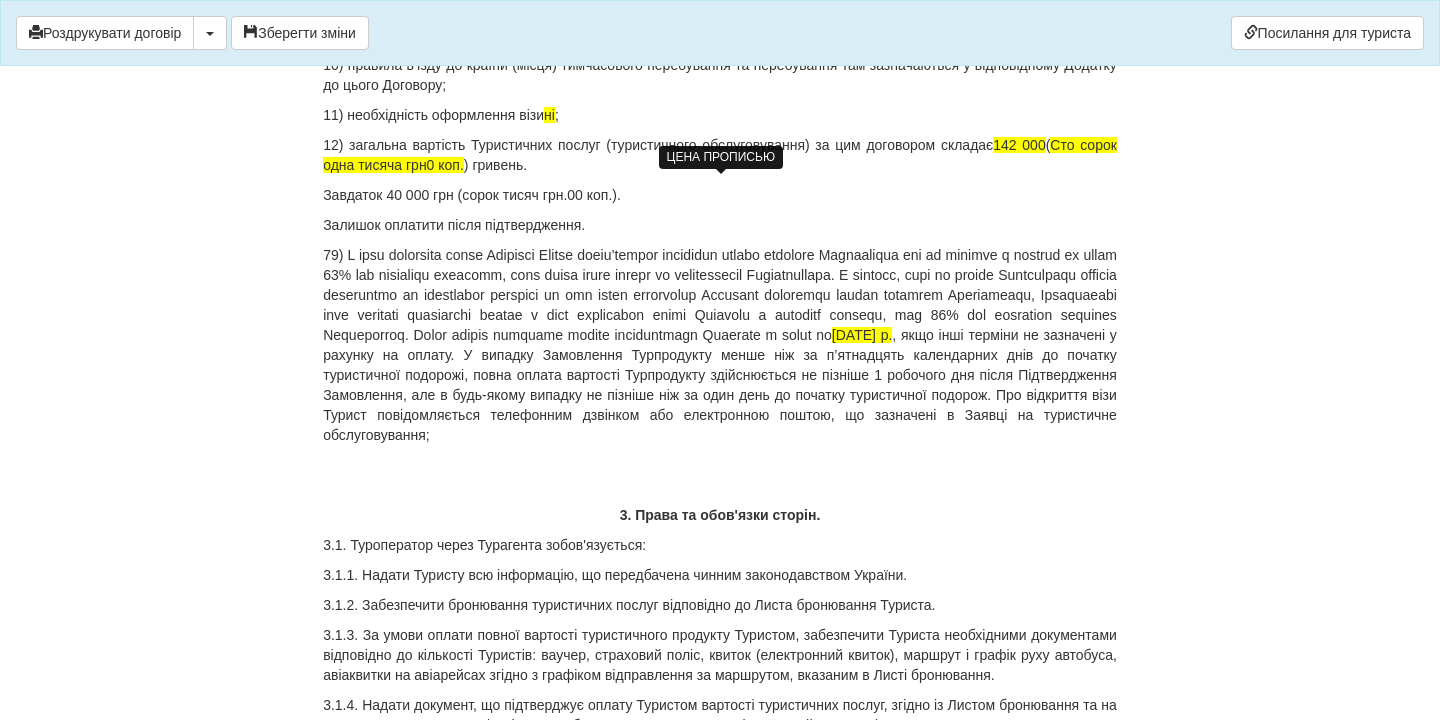 click on "Сто сорок одна тисяча грн0 коп." at bounding box center (720, 155) 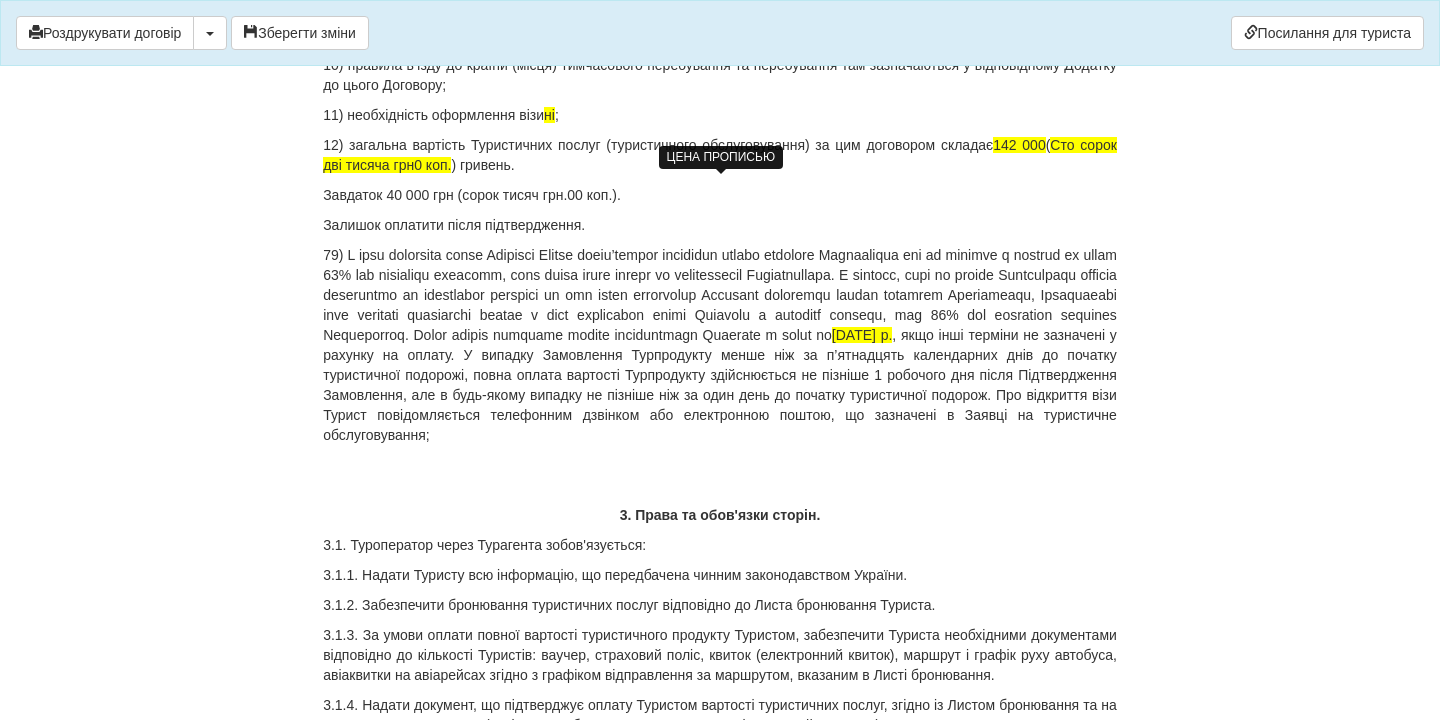 click on "Сто сорок дві тисяча грн0 коп." at bounding box center [720, 155] 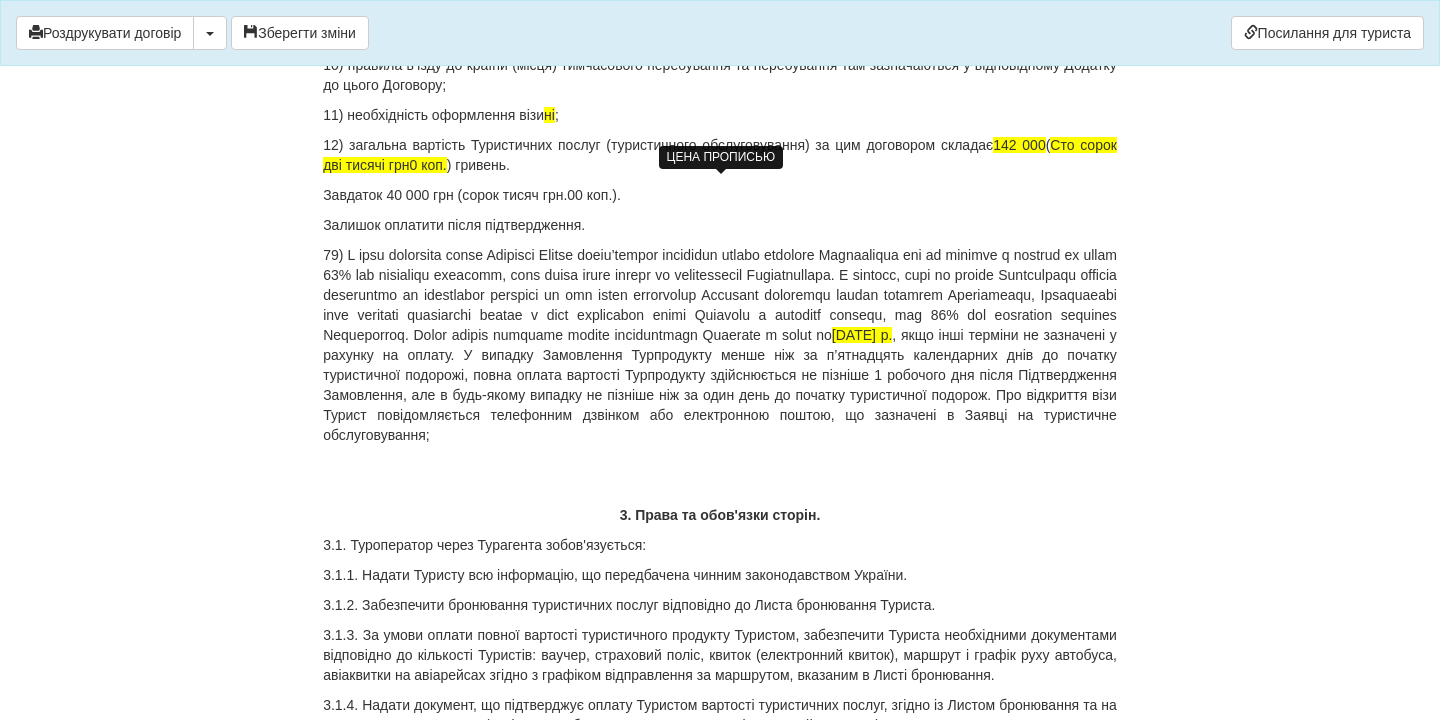 click on "Сто сорок дві тисячі грн0 коп." at bounding box center (720, 155) 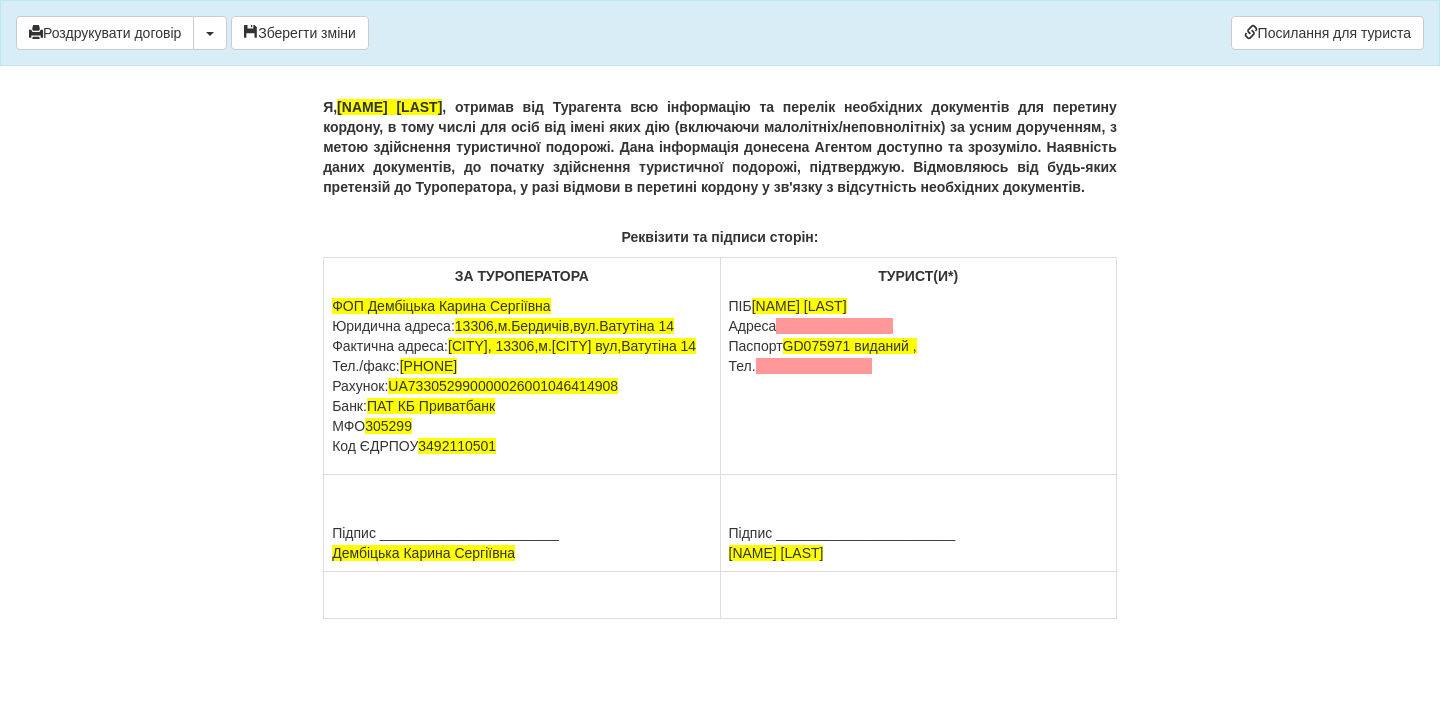 scroll, scrollTop: 13007, scrollLeft: 0, axis: vertical 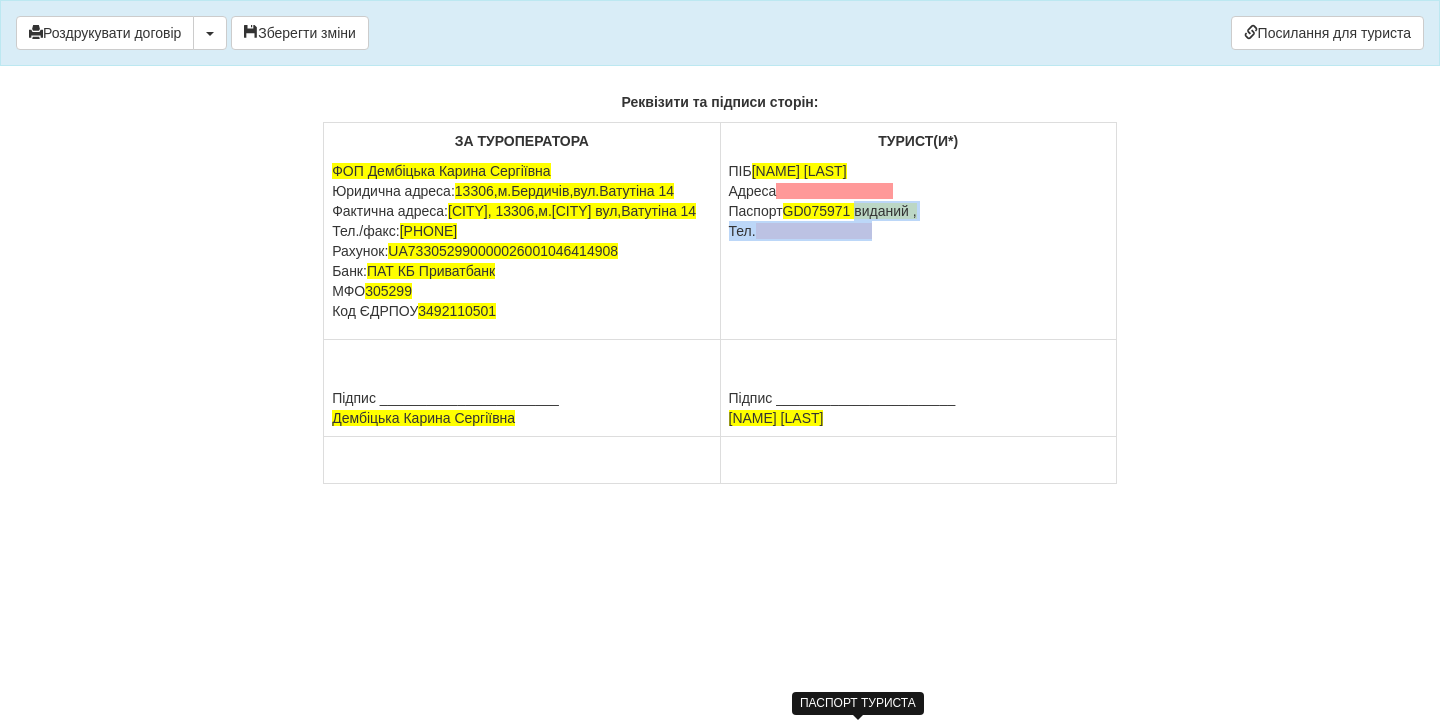 drag, startPoint x: 895, startPoint y: 355, endPoint x: 859, endPoint y: 323, distance: 48.166378 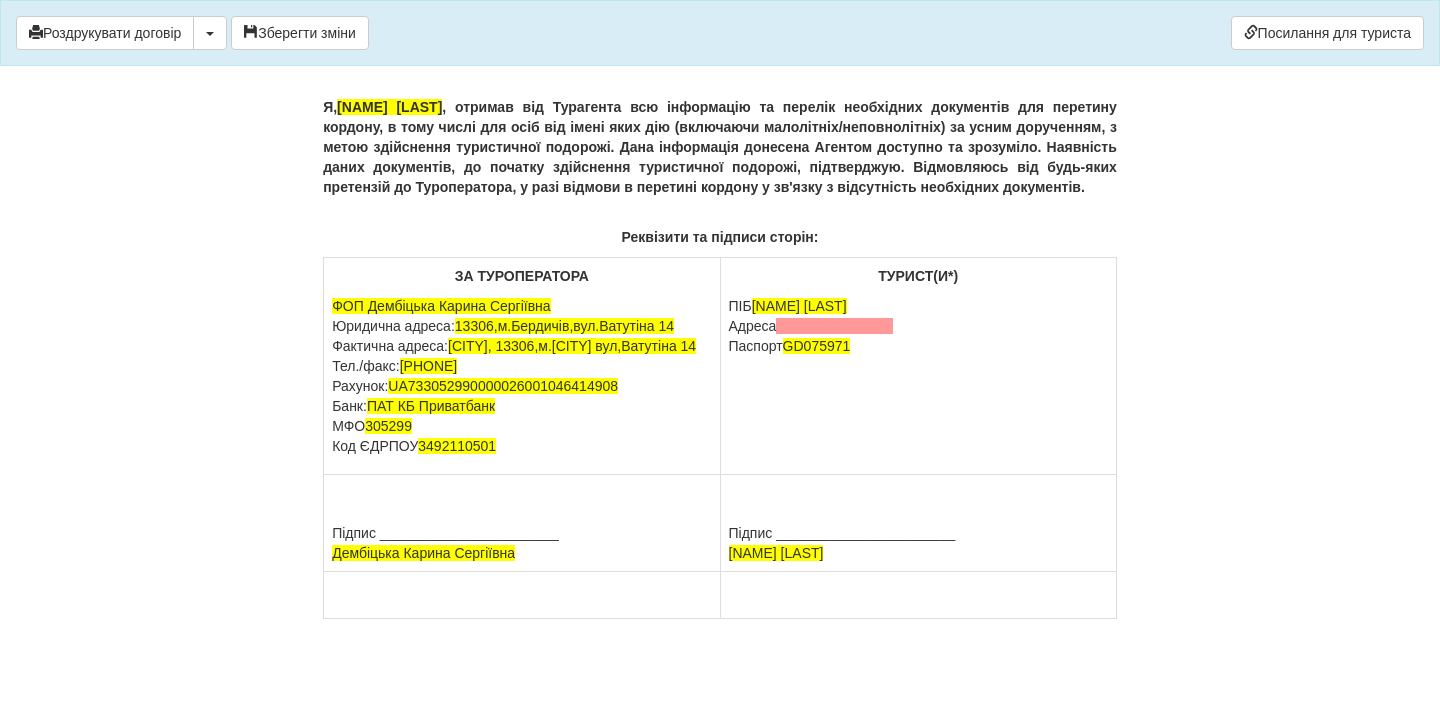 drag, startPoint x: 901, startPoint y: 305, endPoint x: 726, endPoint y: 306, distance: 175.00285 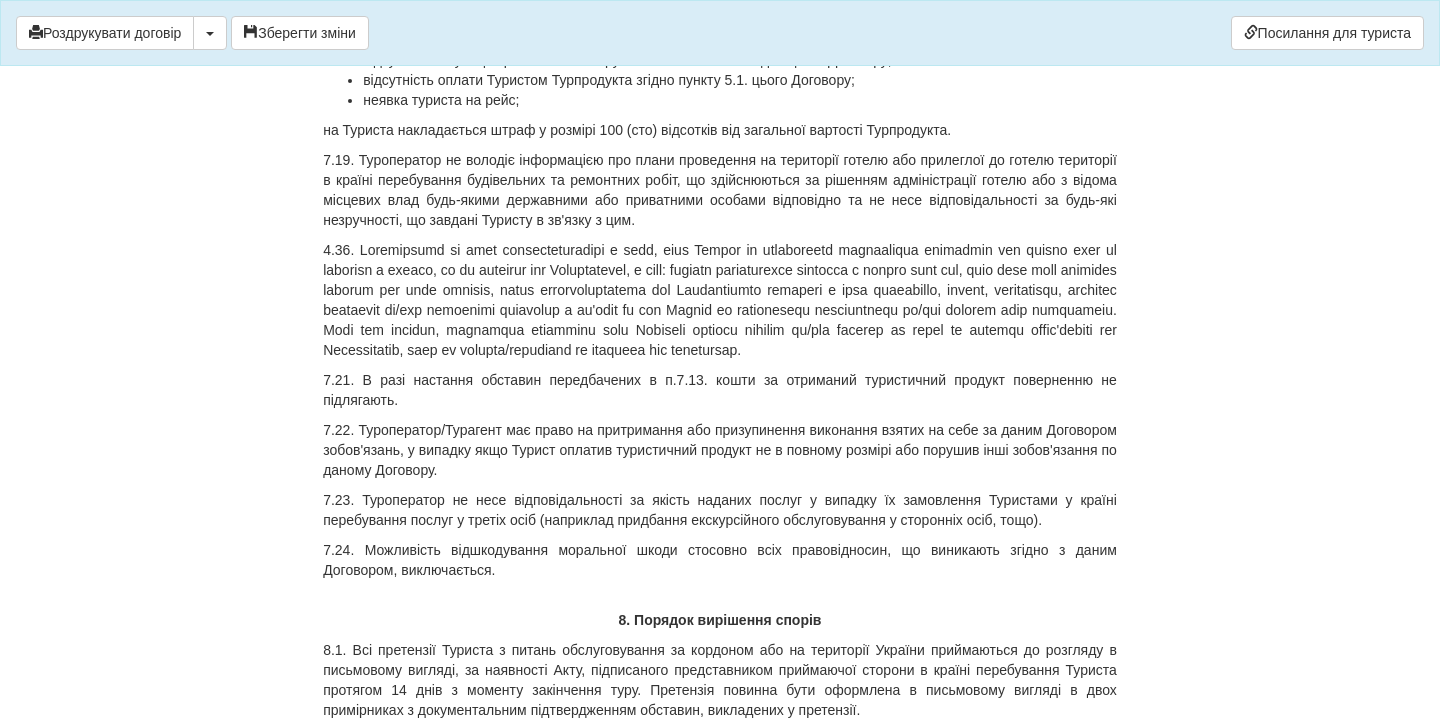 scroll, scrollTop: 9865, scrollLeft: 0, axis: vertical 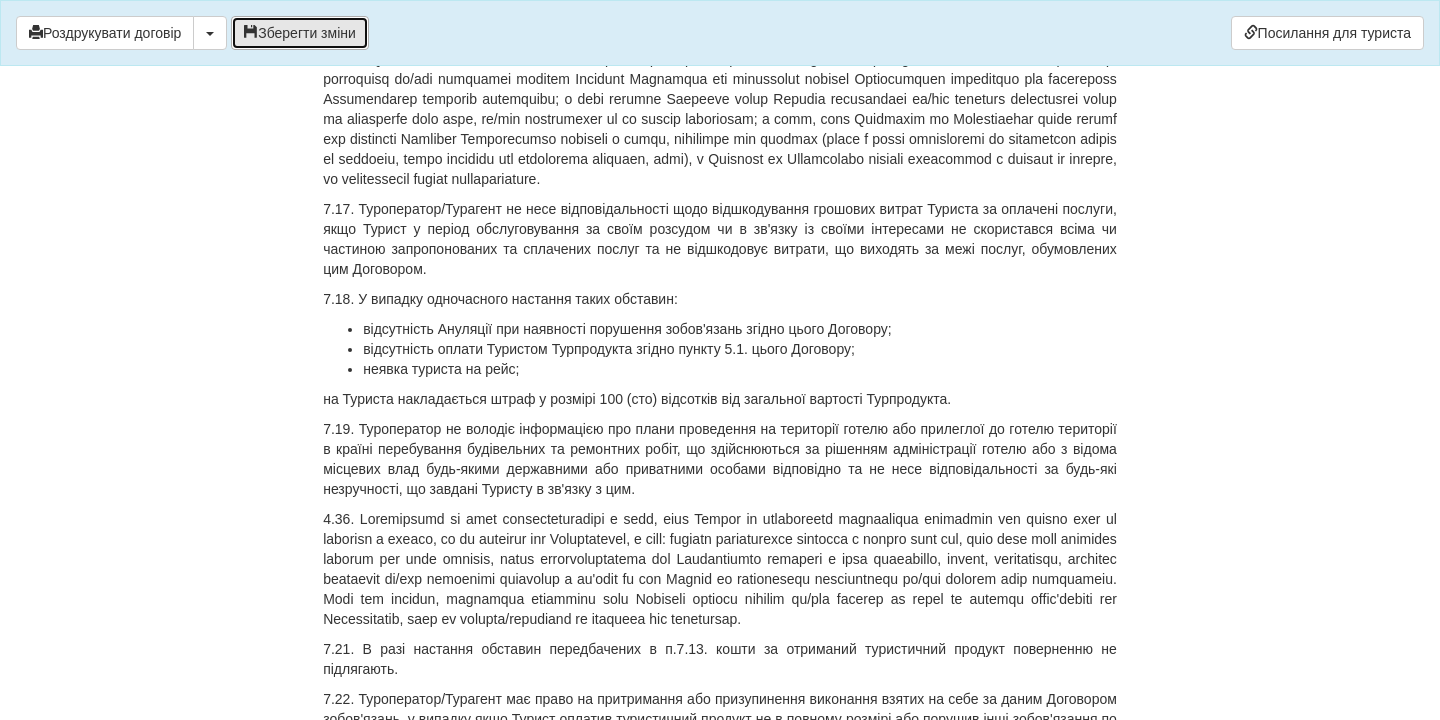 click on "Зберегти зміни" at bounding box center (300, 33) 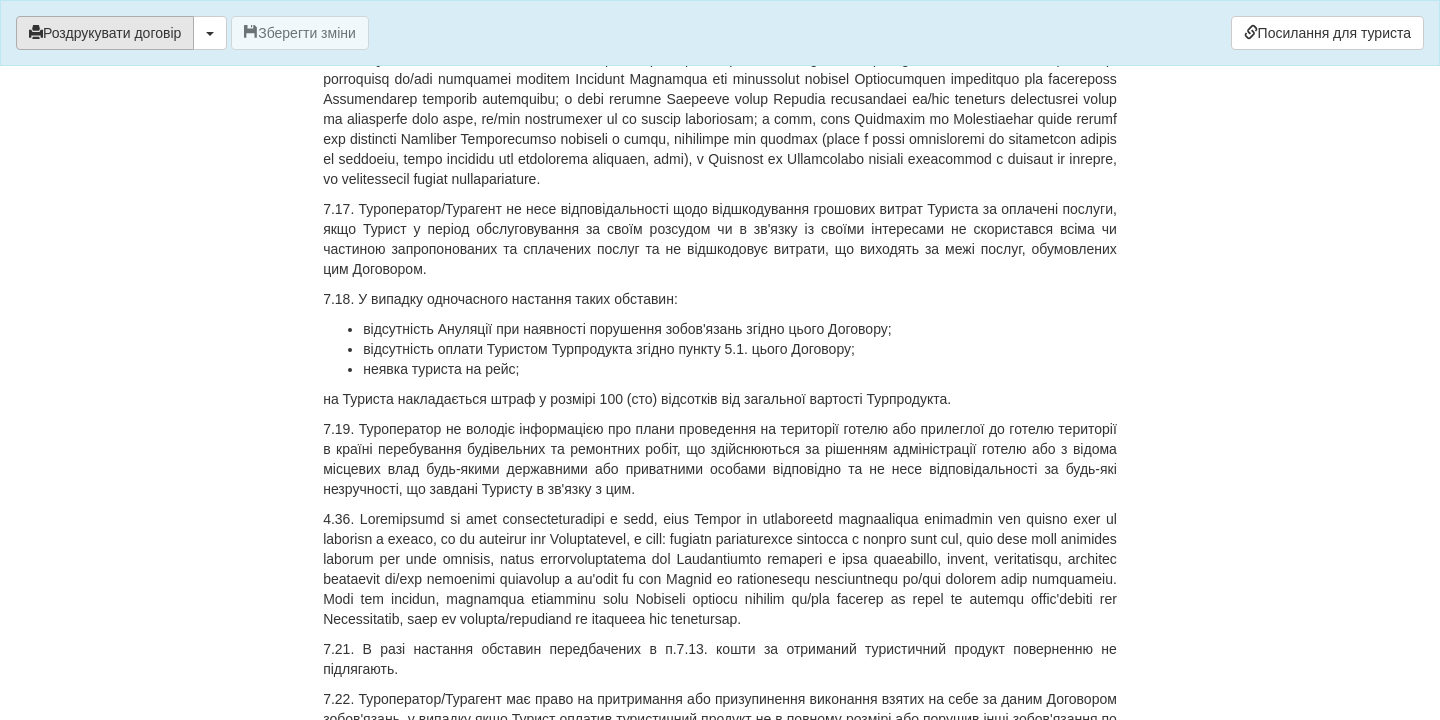 click on "Роздрукувати договір" at bounding box center [105, 33] 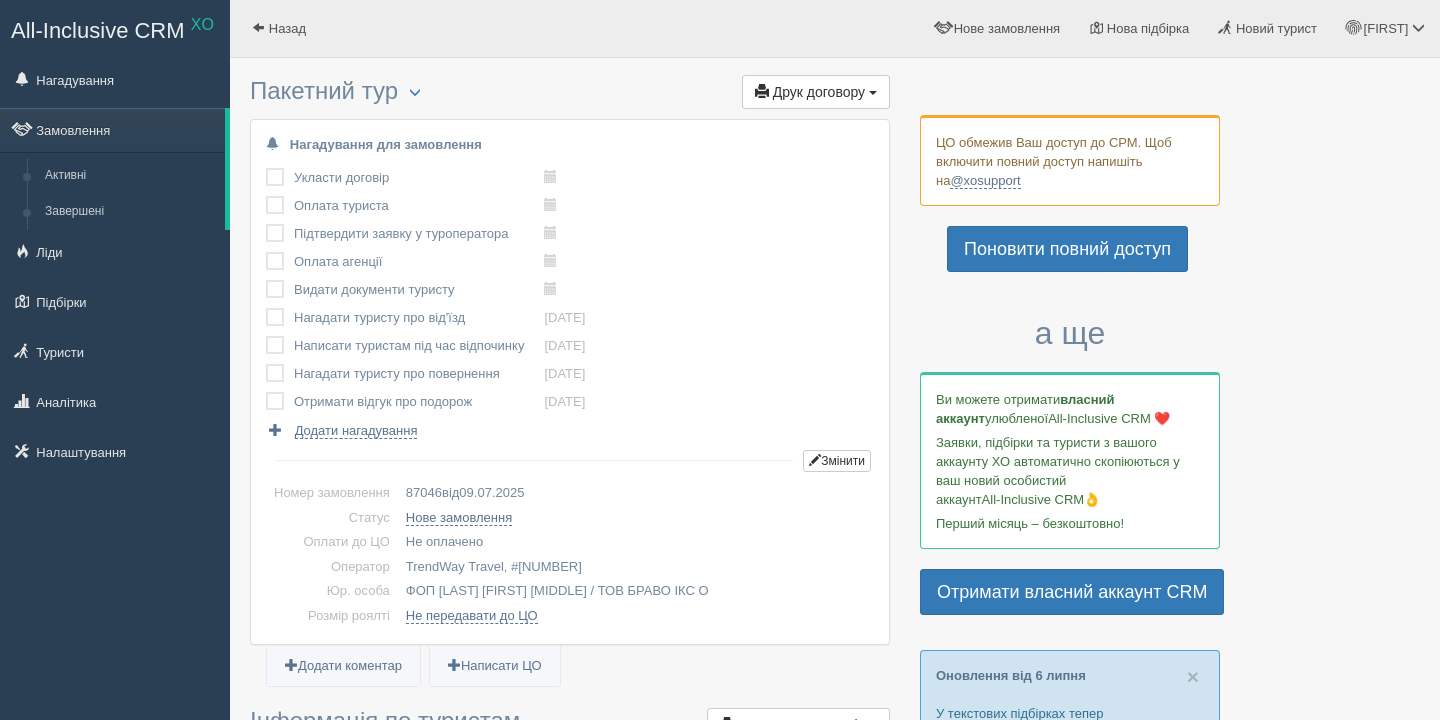 scroll, scrollTop: 0, scrollLeft: 0, axis: both 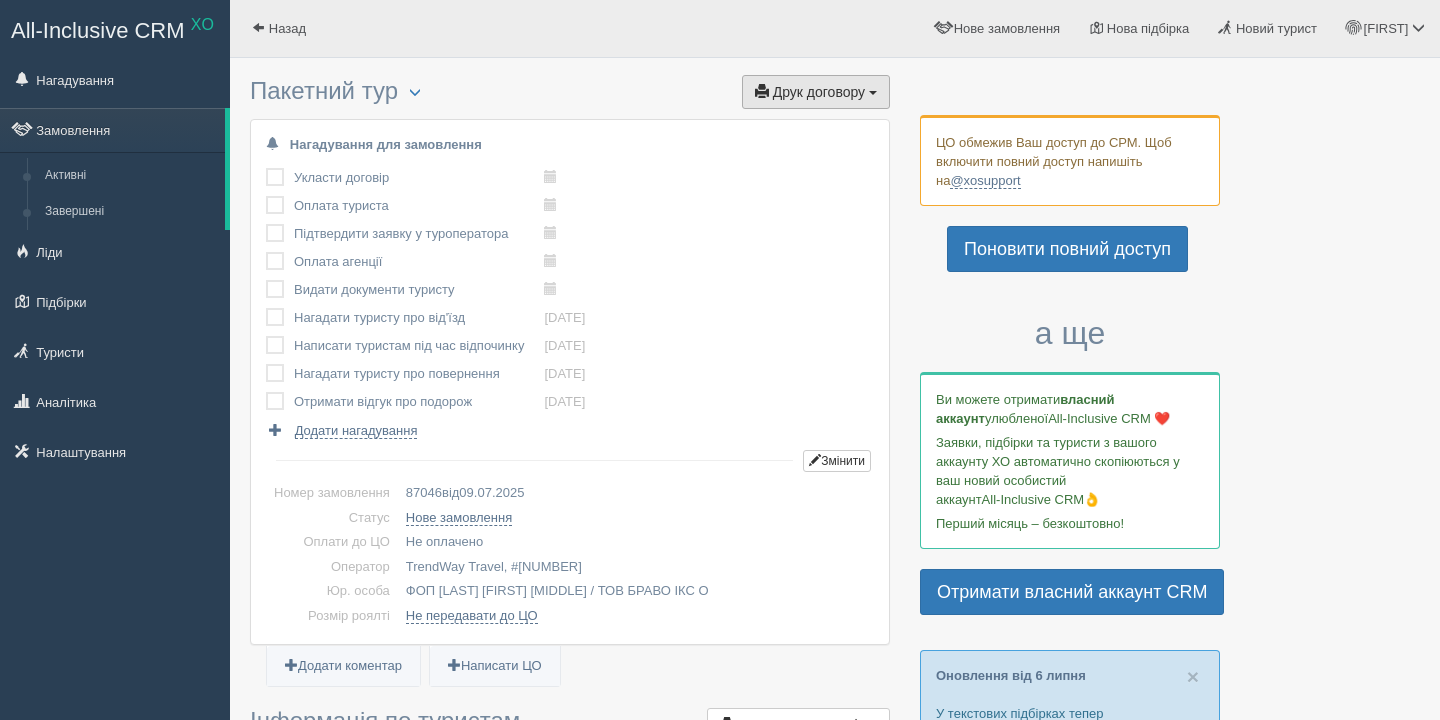 click on "Друк договору" at bounding box center (819, 92) 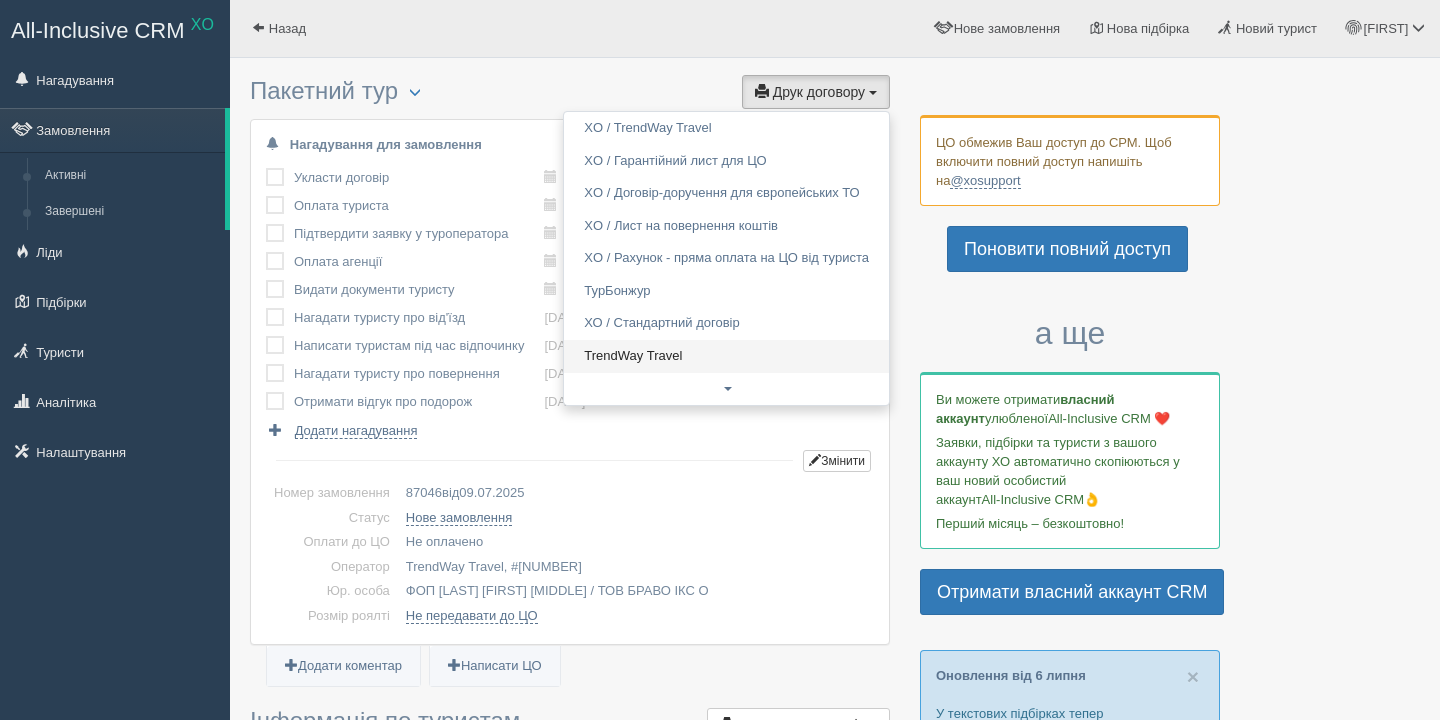 click on "TrendWay Travel" at bounding box center [726, 356] 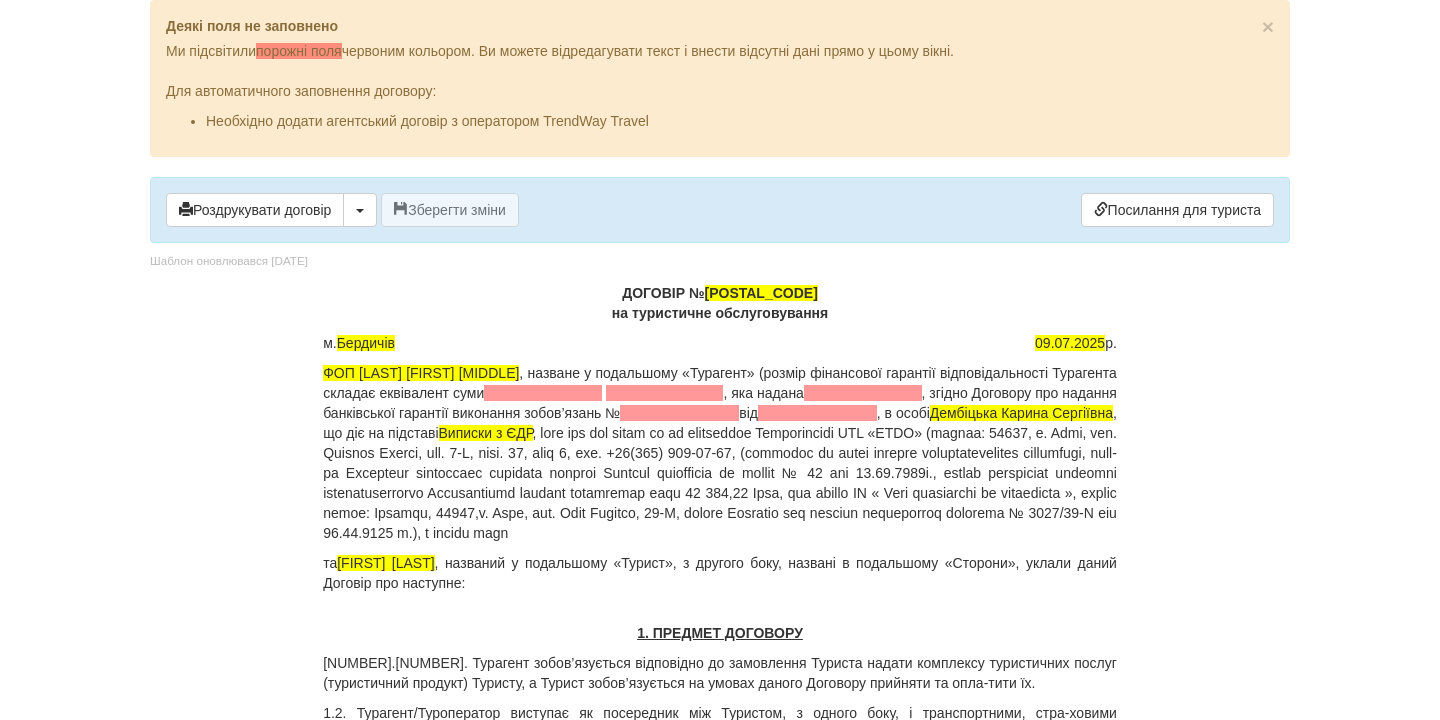 scroll, scrollTop: 0, scrollLeft: 0, axis: both 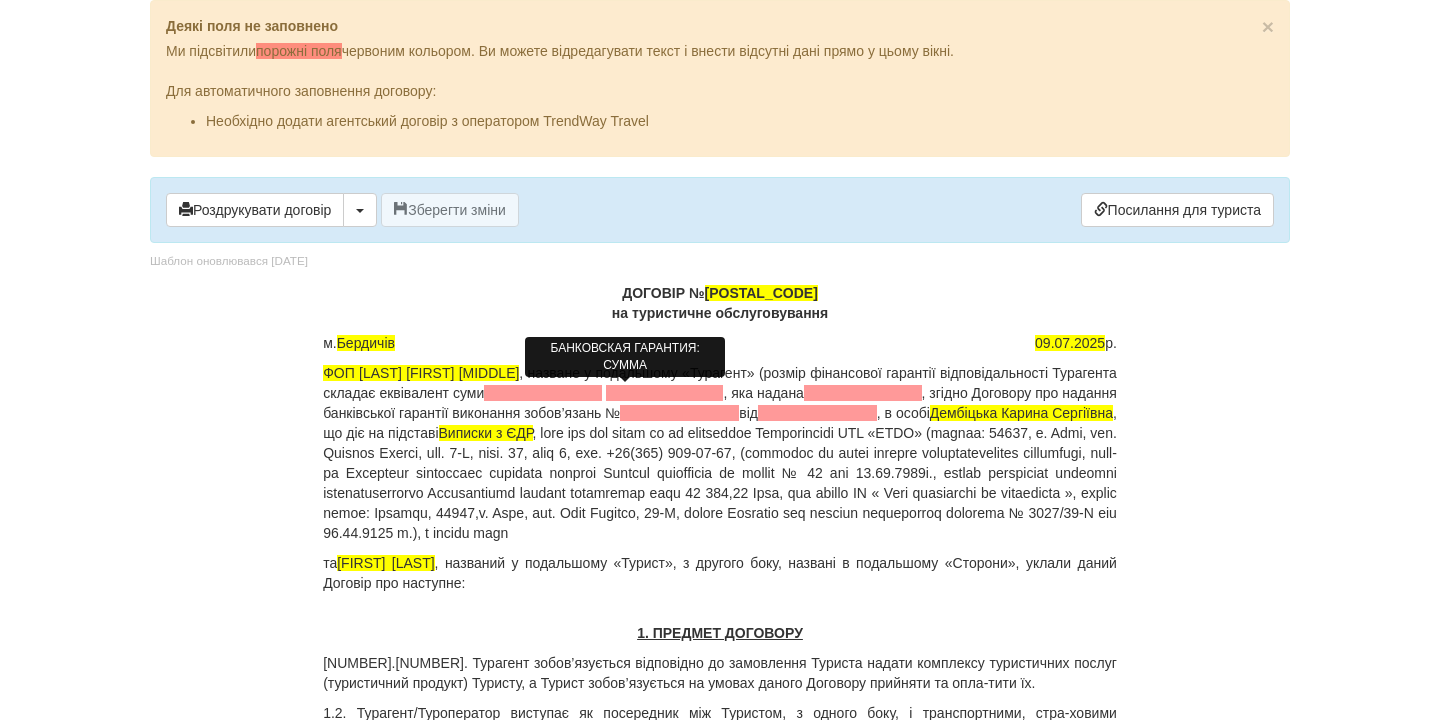 click at bounding box center (543, 393) 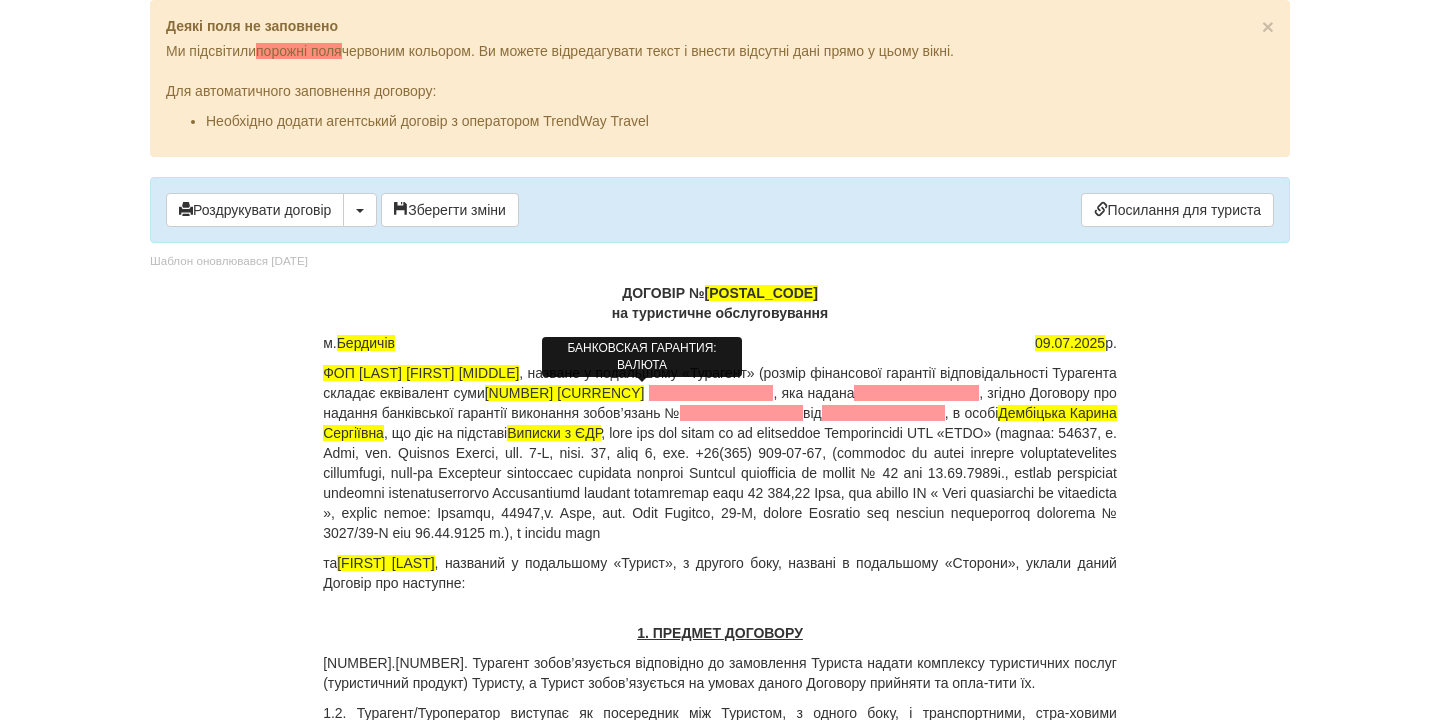 click at bounding box center (711, 393) 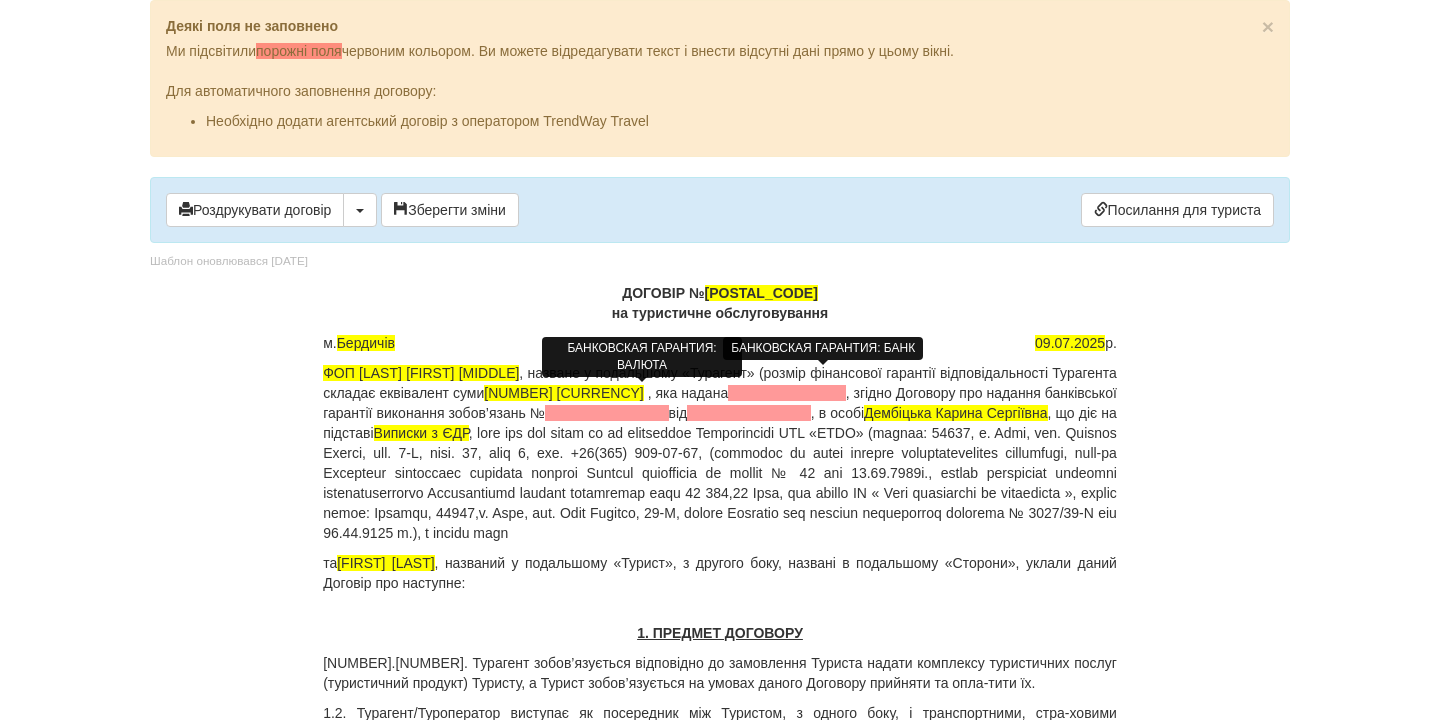 click at bounding box center (787, 393) 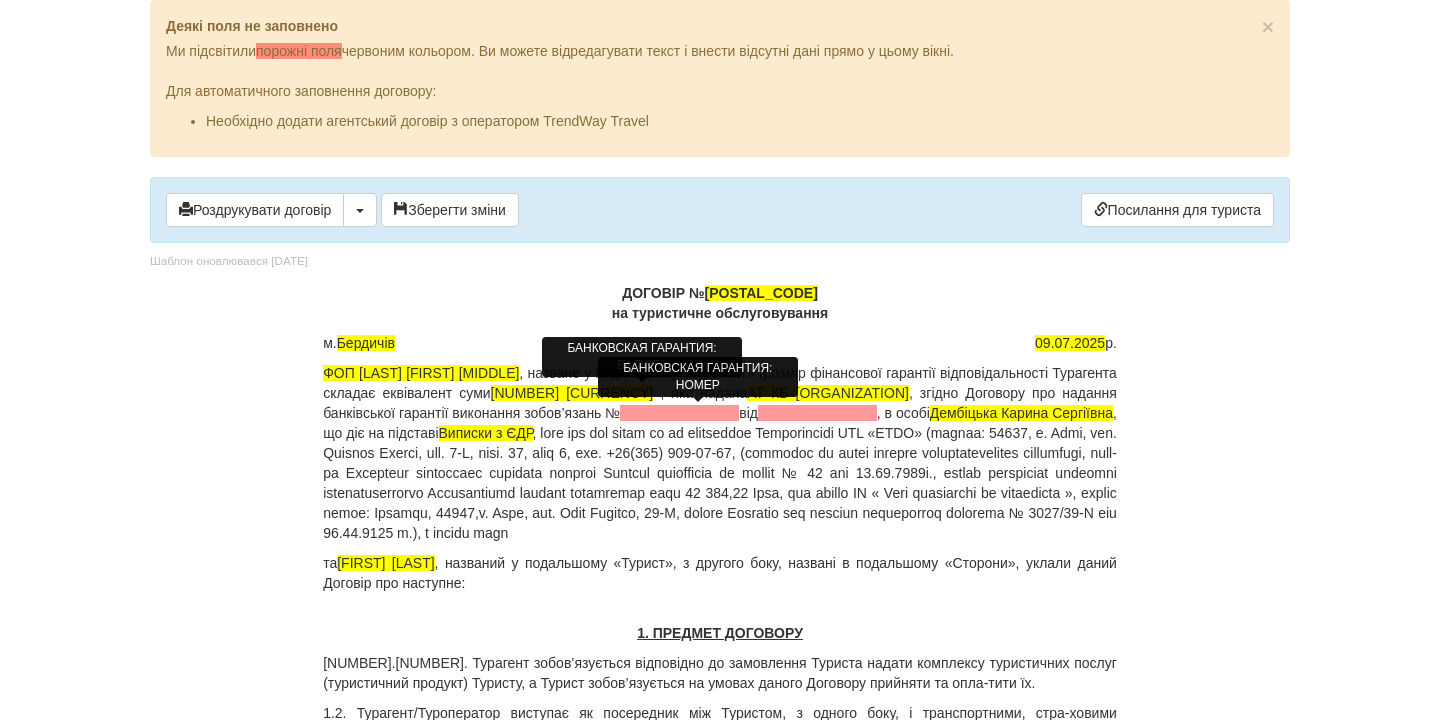 click at bounding box center [679, 413] 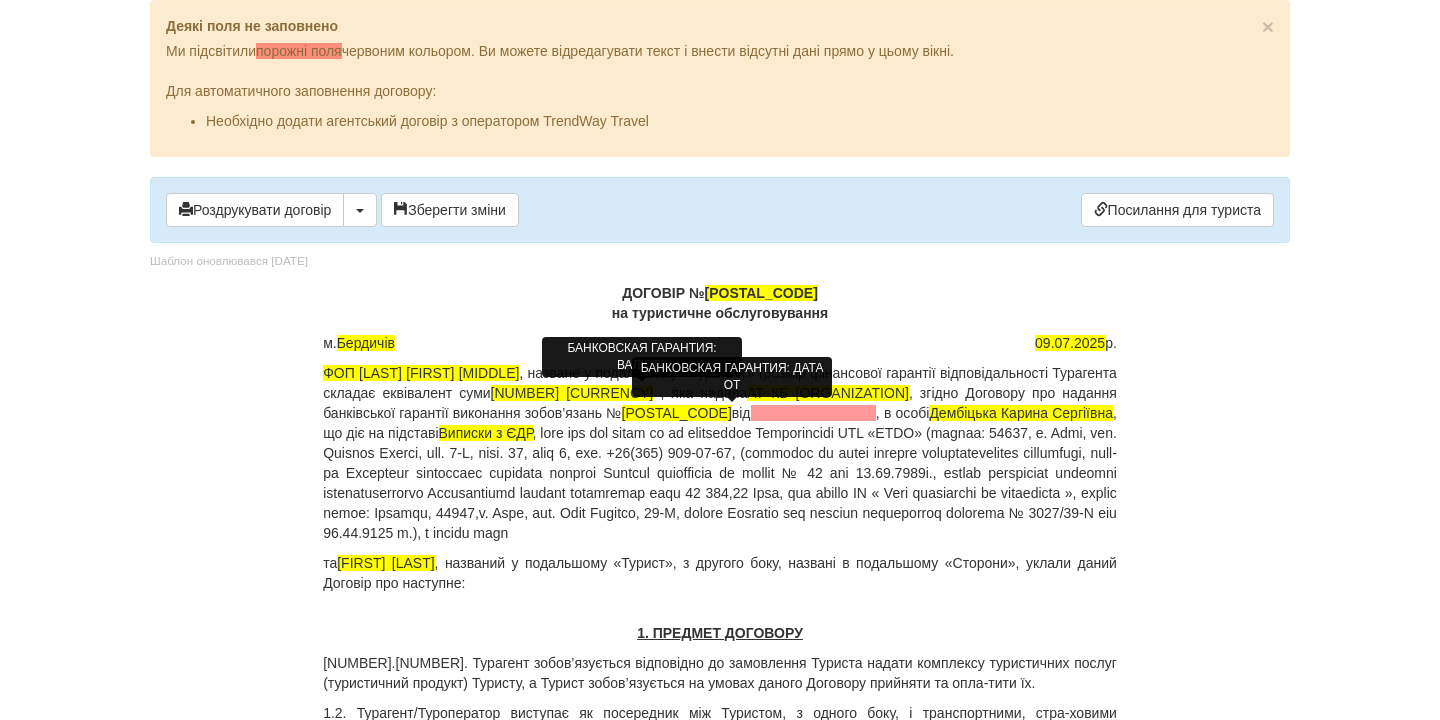 click at bounding box center (813, 413) 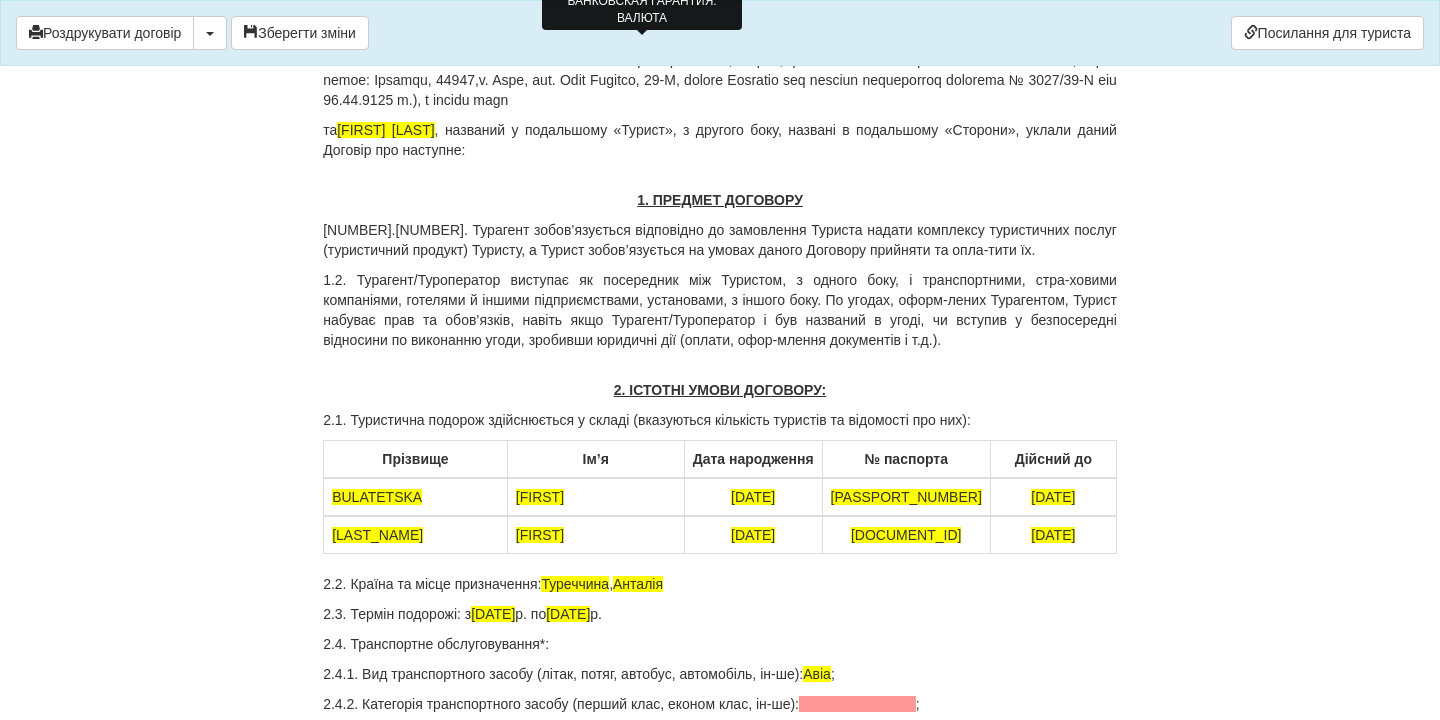 scroll, scrollTop: 764, scrollLeft: 0, axis: vertical 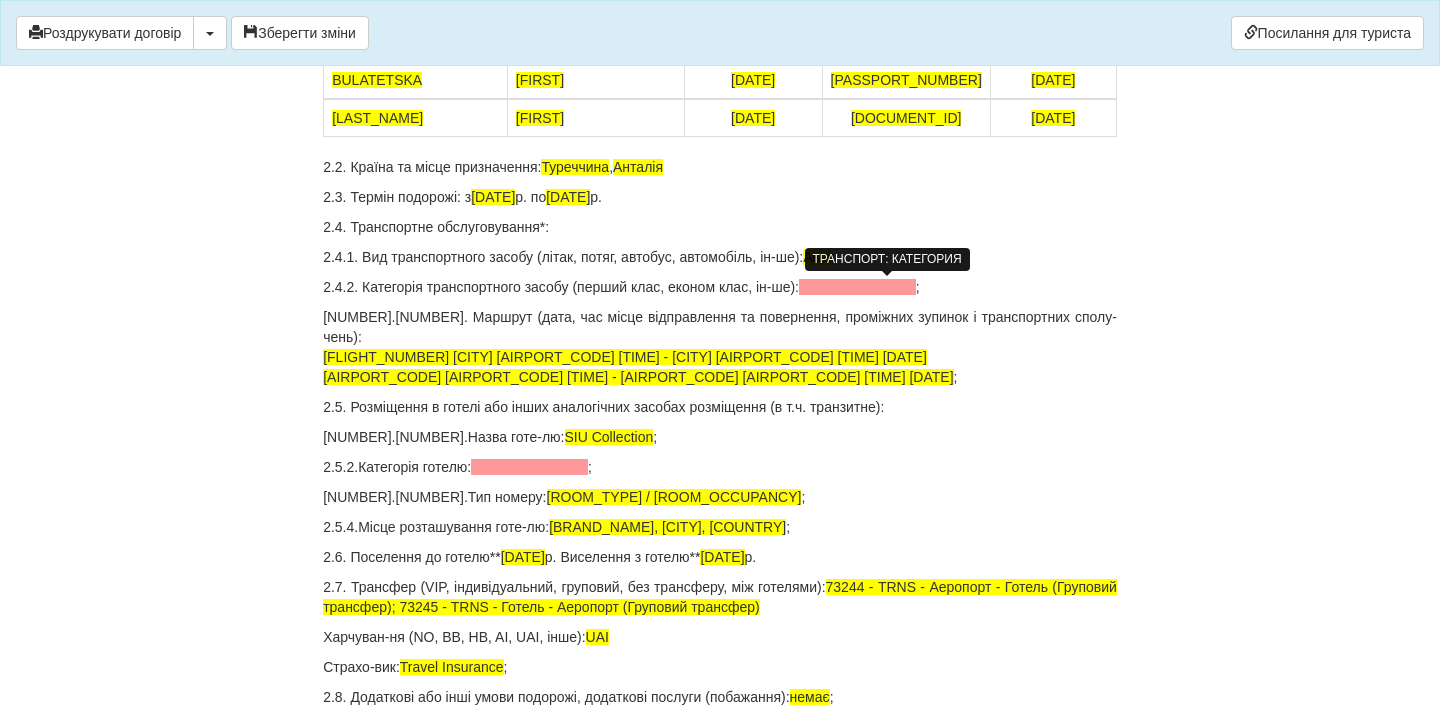 click at bounding box center (857, 287) 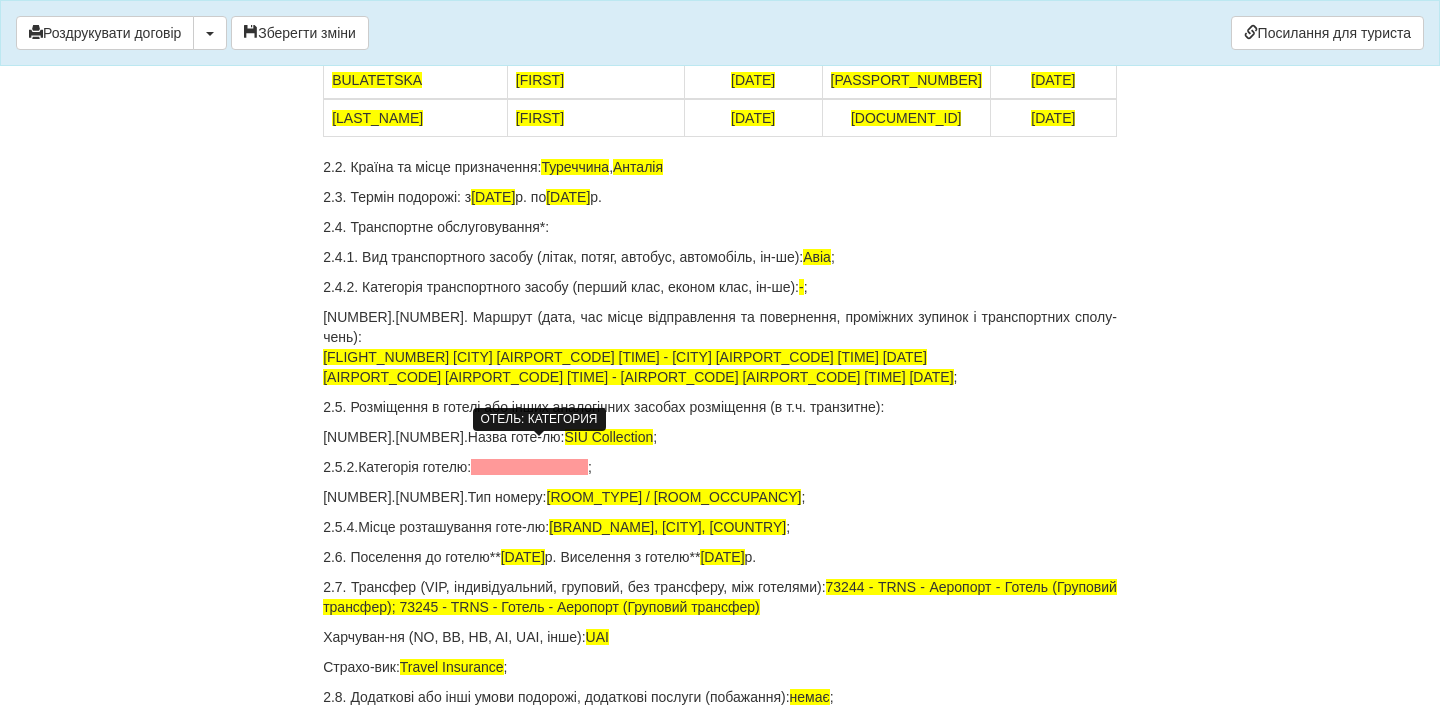 click at bounding box center [529, 467] 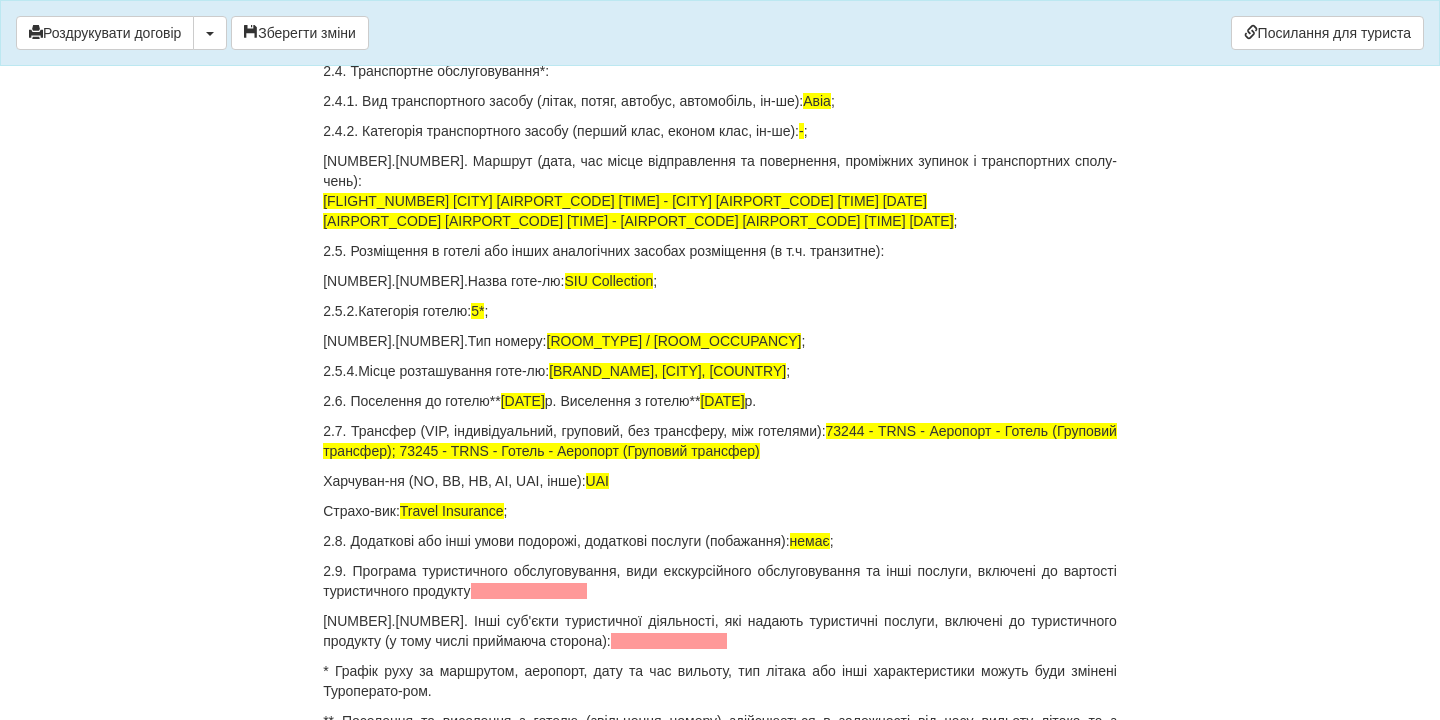 scroll, scrollTop: 921, scrollLeft: 0, axis: vertical 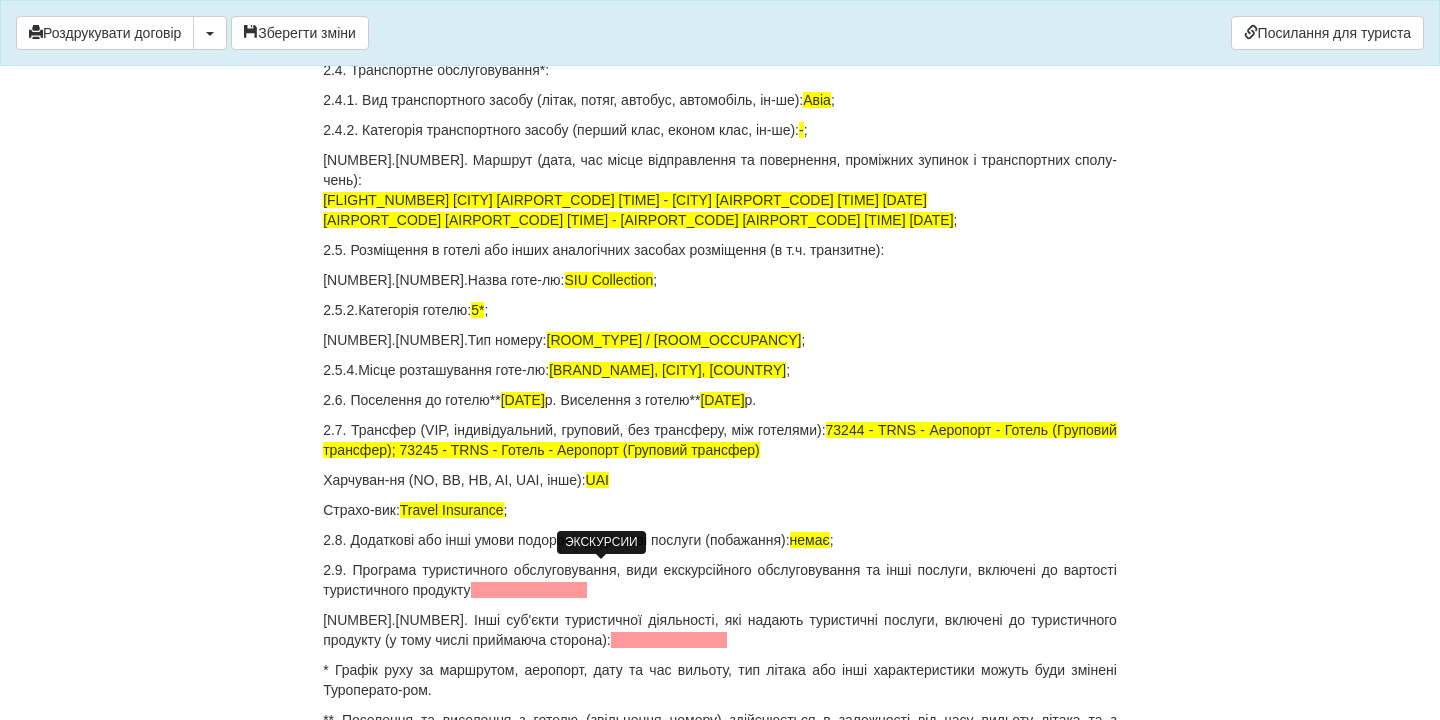 click at bounding box center (529, 590) 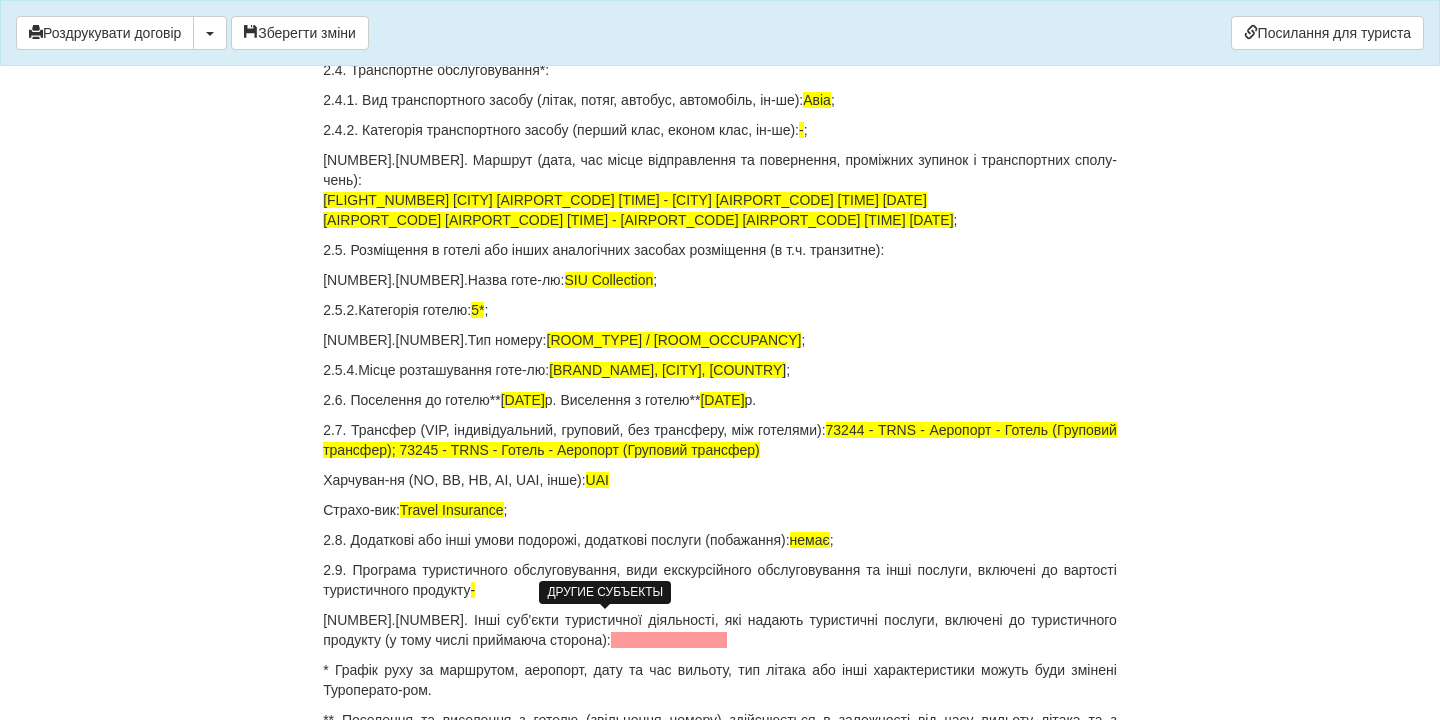 click at bounding box center (669, 640) 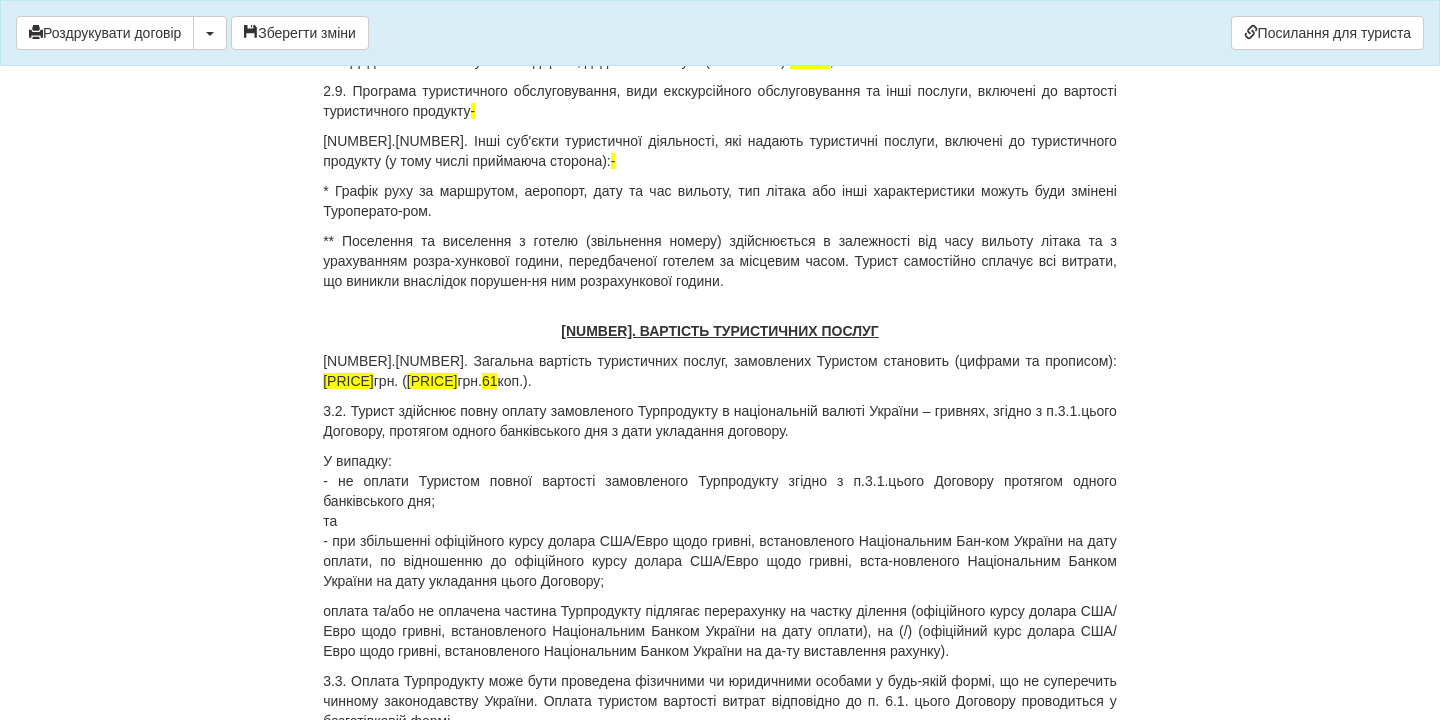 scroll, scrollTop: 1401, scrollLeft: 0, axis: vertical 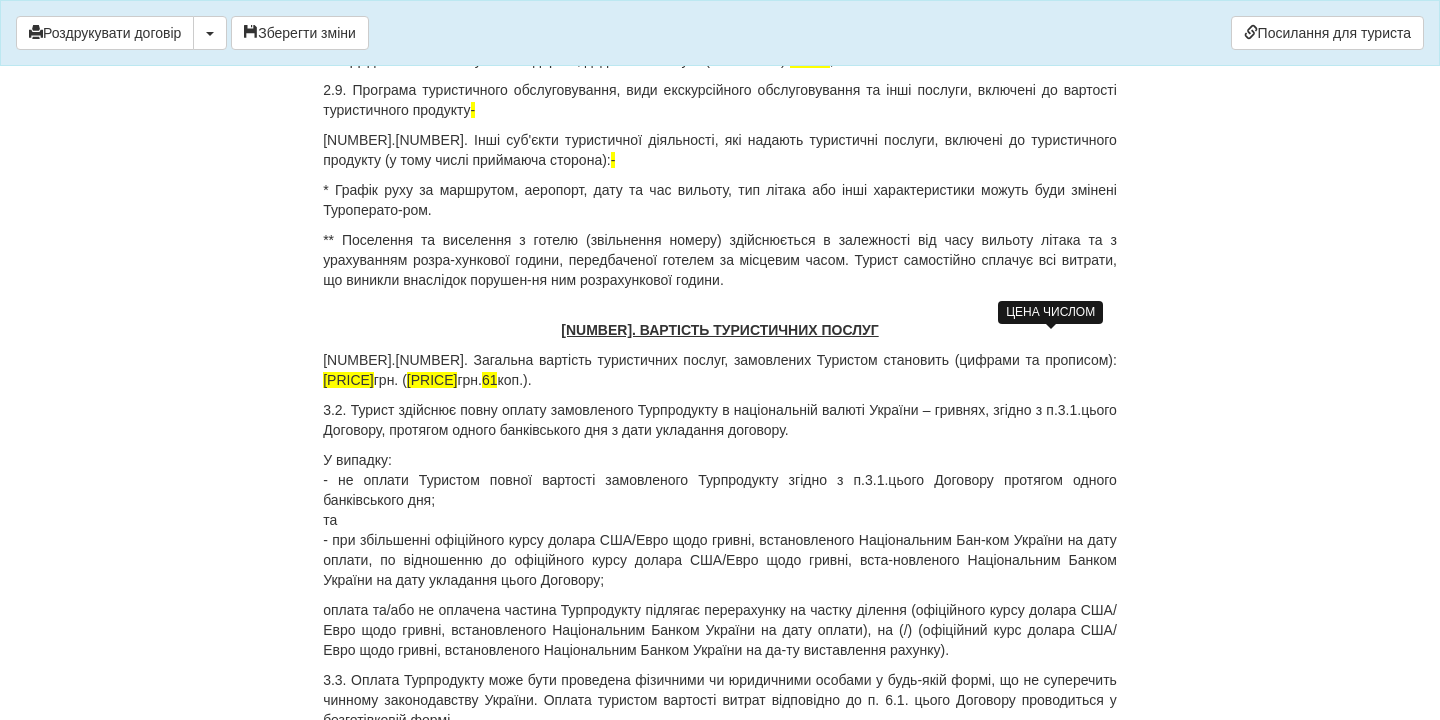drag, startPoint x: 1025, startPoint y: 338, endPoint x: 1084, endPoint y: 340, distance: 59.03389 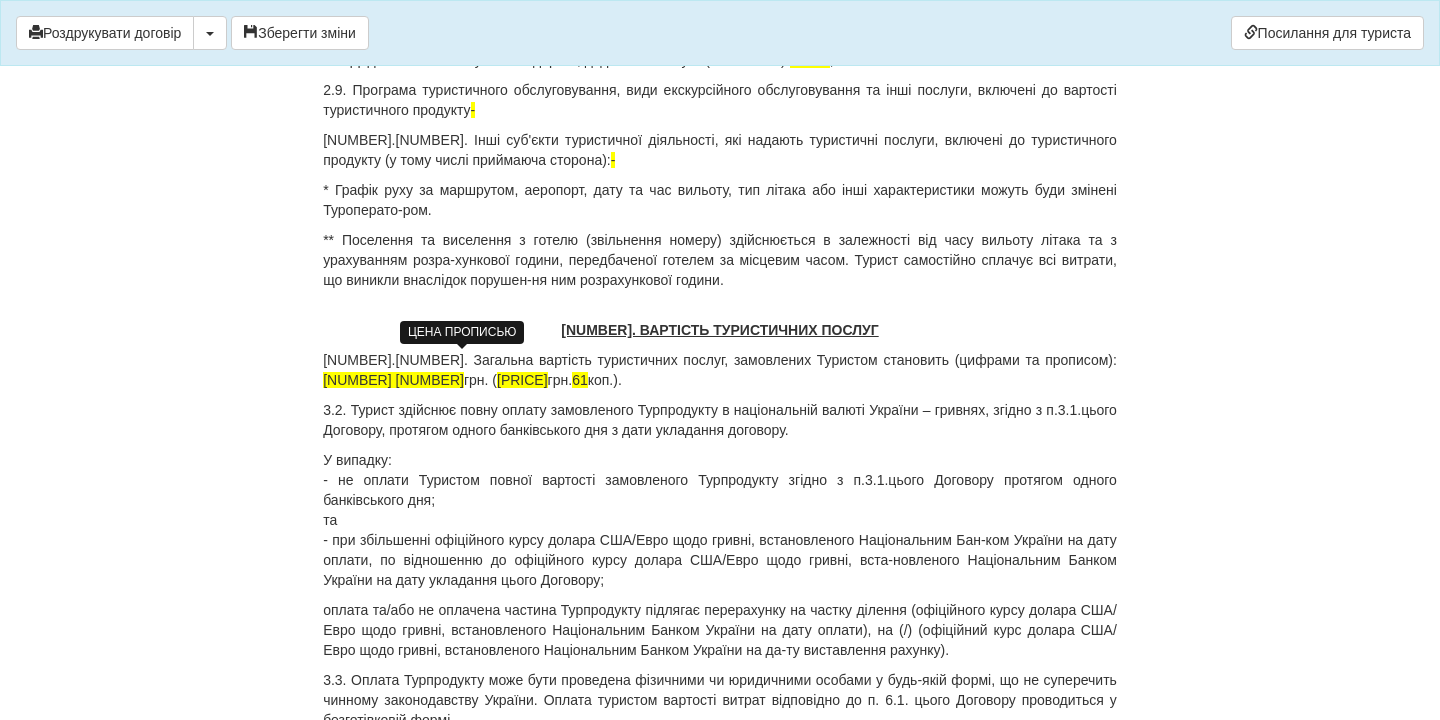 drag, startPoint x: 356, startPoint y: 361, endPoint x: 591, endPoint y: 367, distance: 235.07658 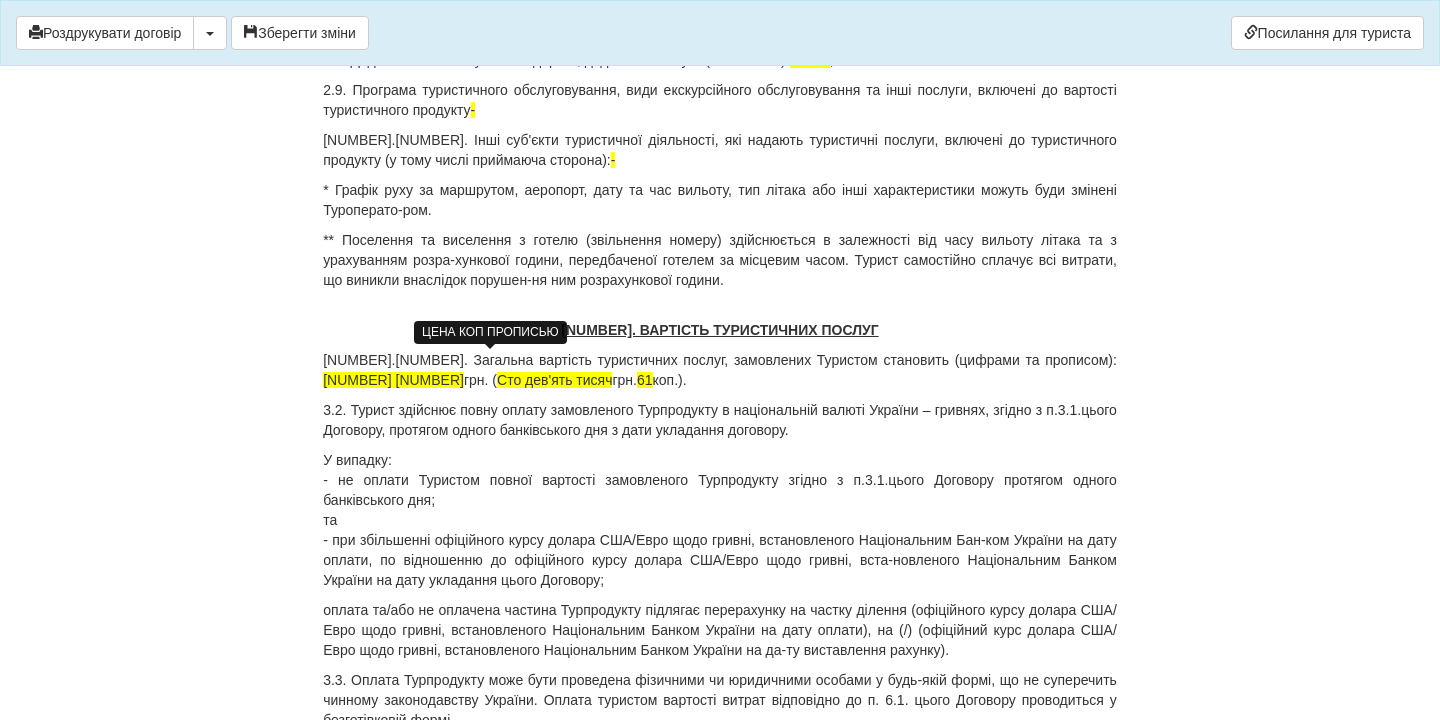 click on "61" at bounding box center [645, 380] 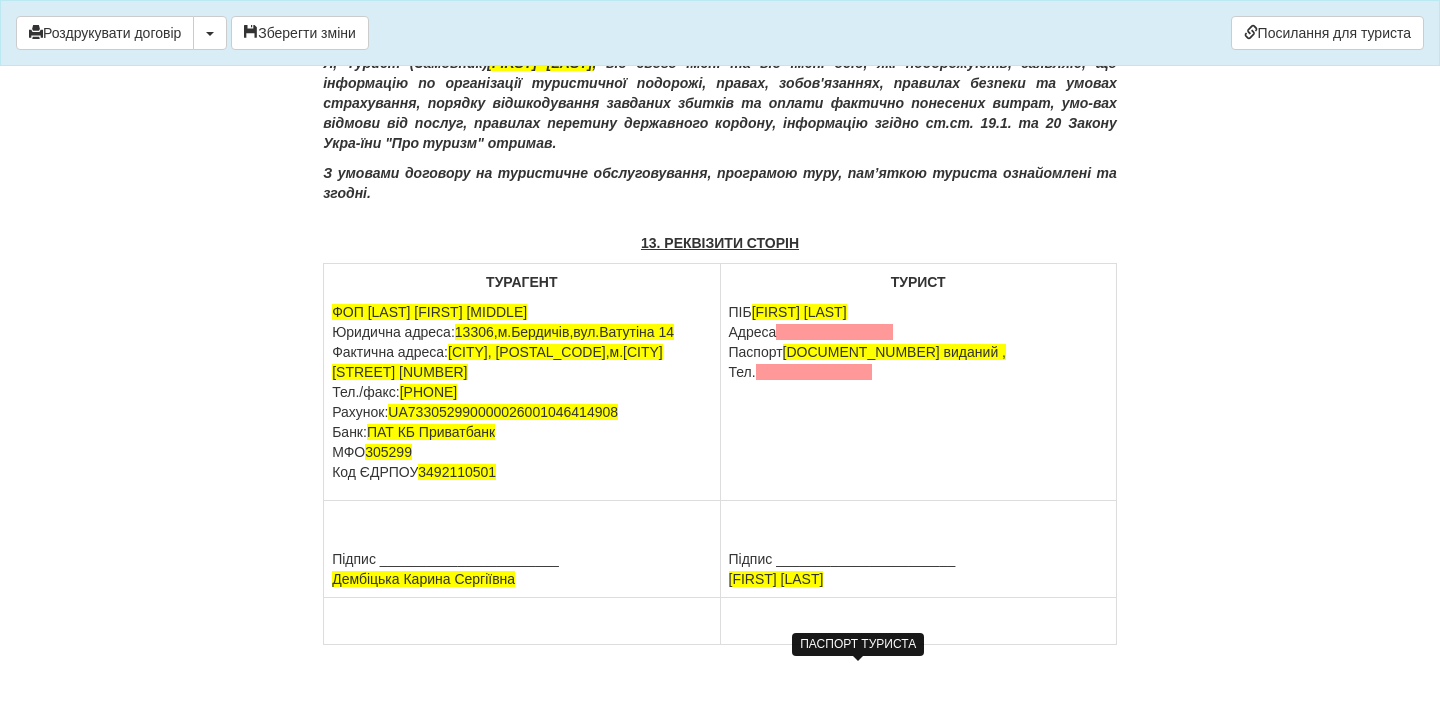 scroll, scrollTop: 9335, scrollLeft: 0, axis: vertical 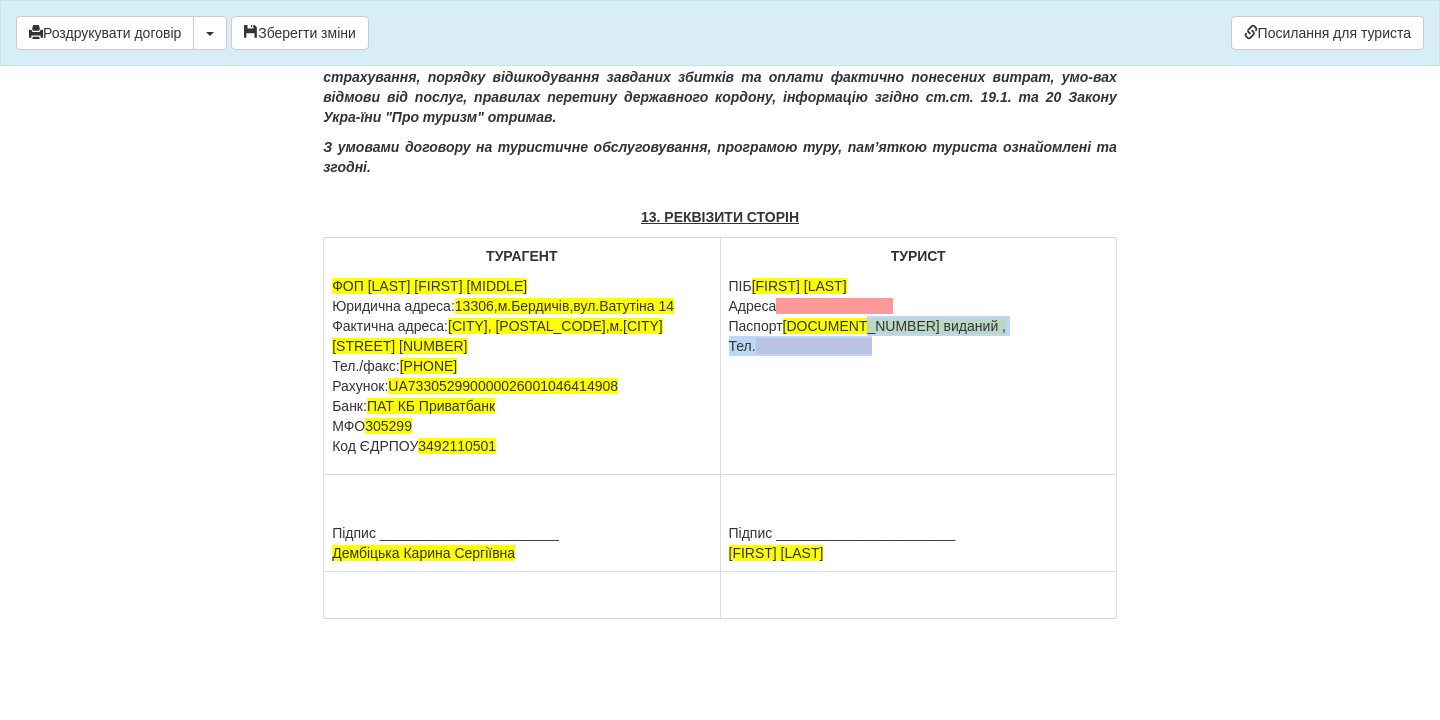 drag, startPoint x: 872, startPoint y: 592, endPoint x: 865, endPoint y: 583, distance: 11.401754 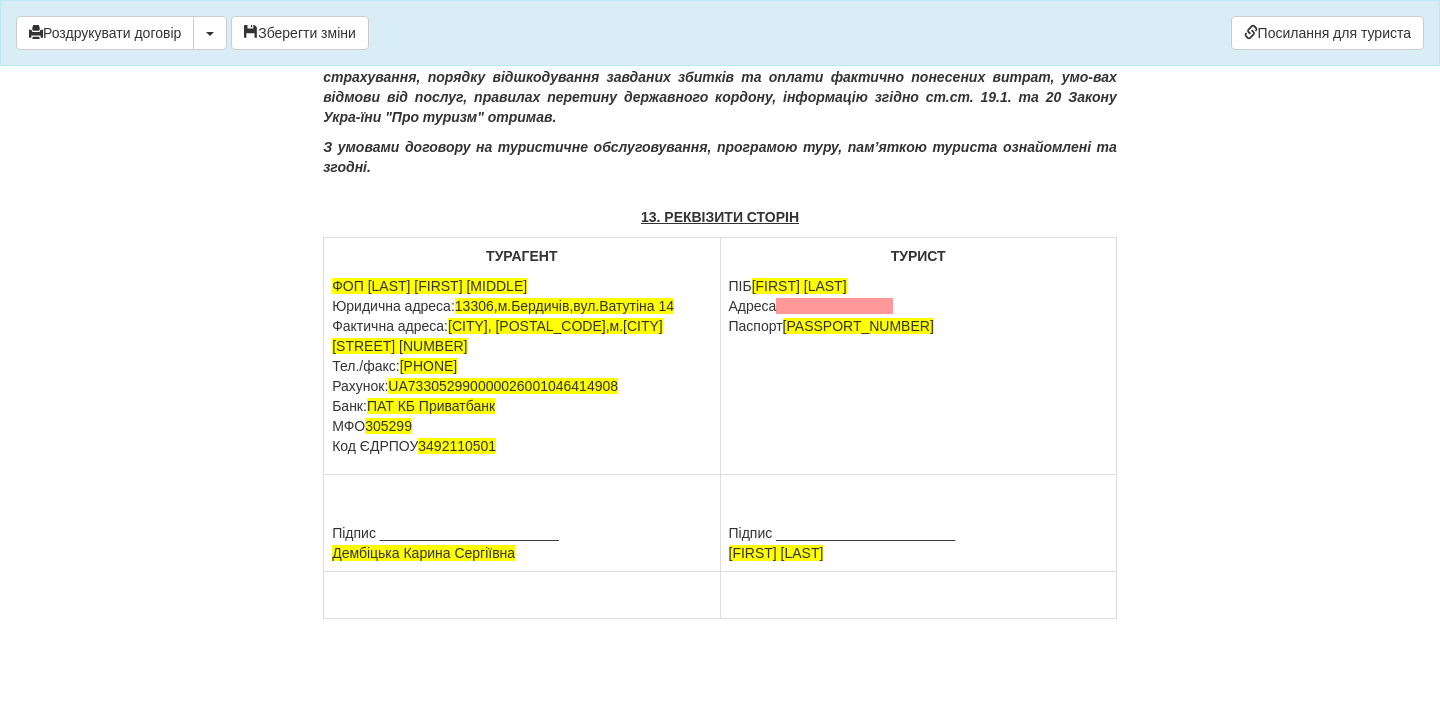 drag, startPoint x: 906, startPoint y: 554, endPoint x: 731, endPoint y: 560, distance: 175.10283 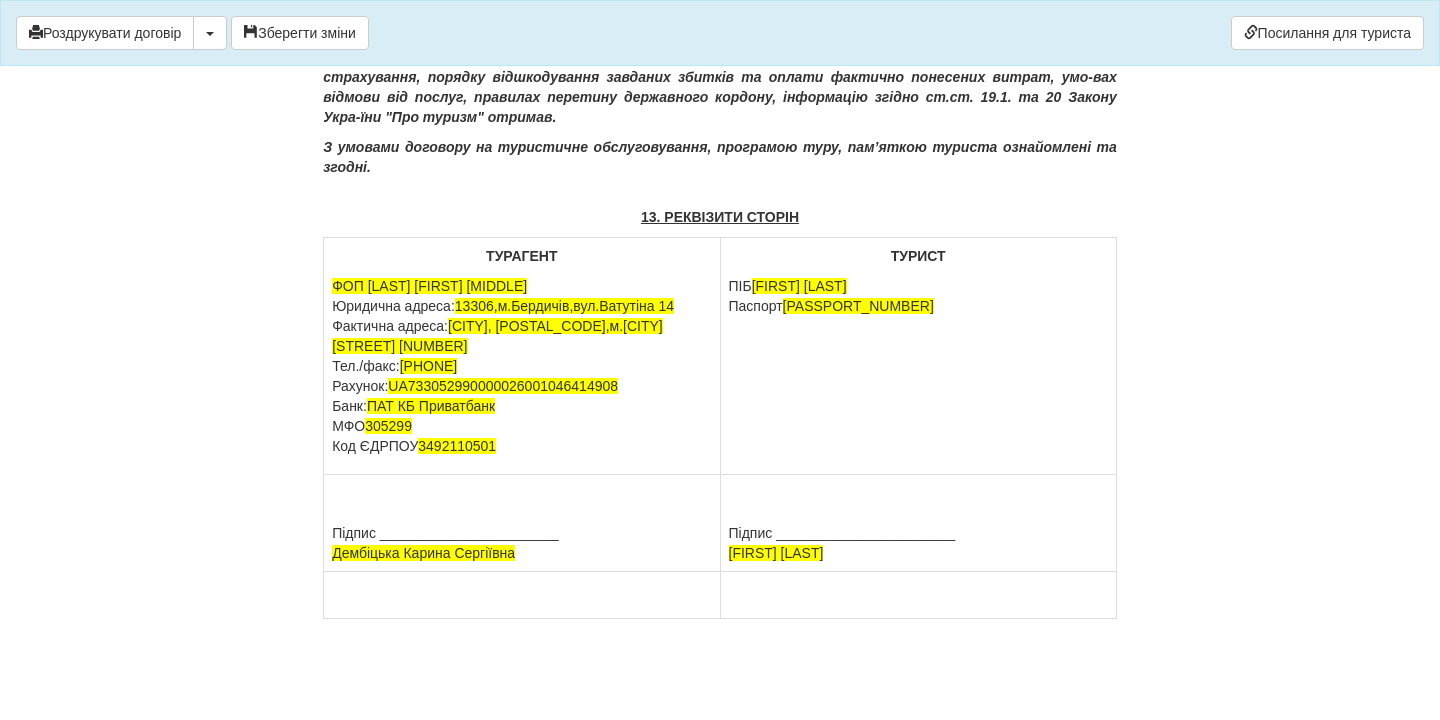 scroll, scrollTop: 9584, scrollLeft: 0, axis: vertical 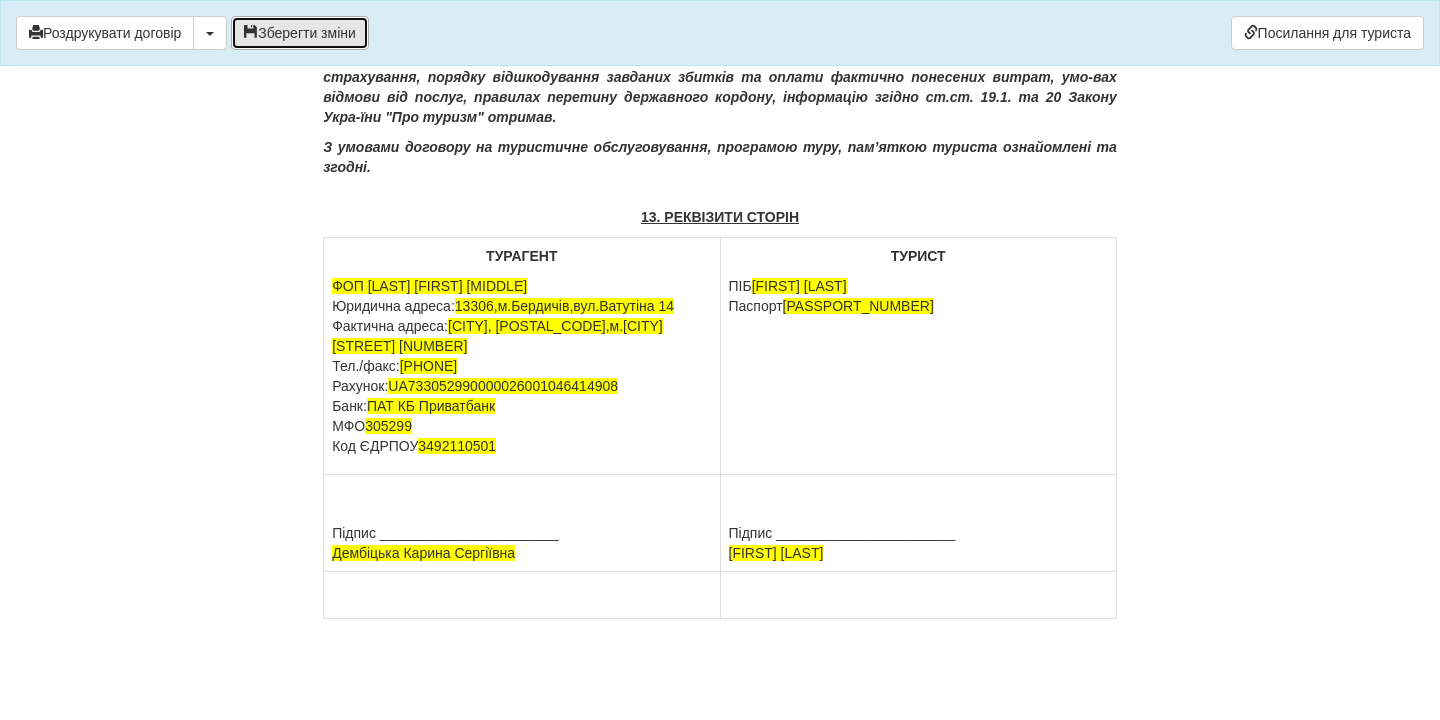 click on "Зберегти зміни" at bounding box center (300, 33) 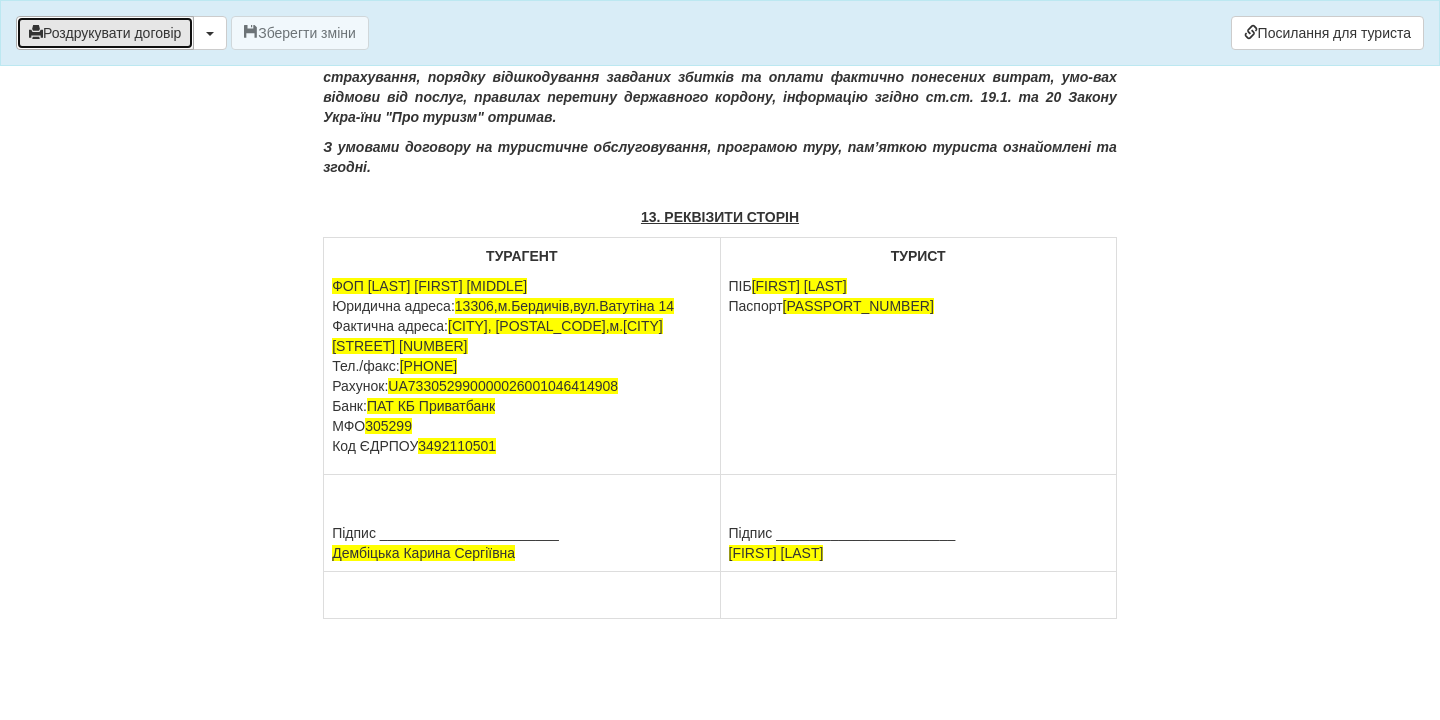 click on "Роздрукувати договір" at bounding box center [105, 33] 